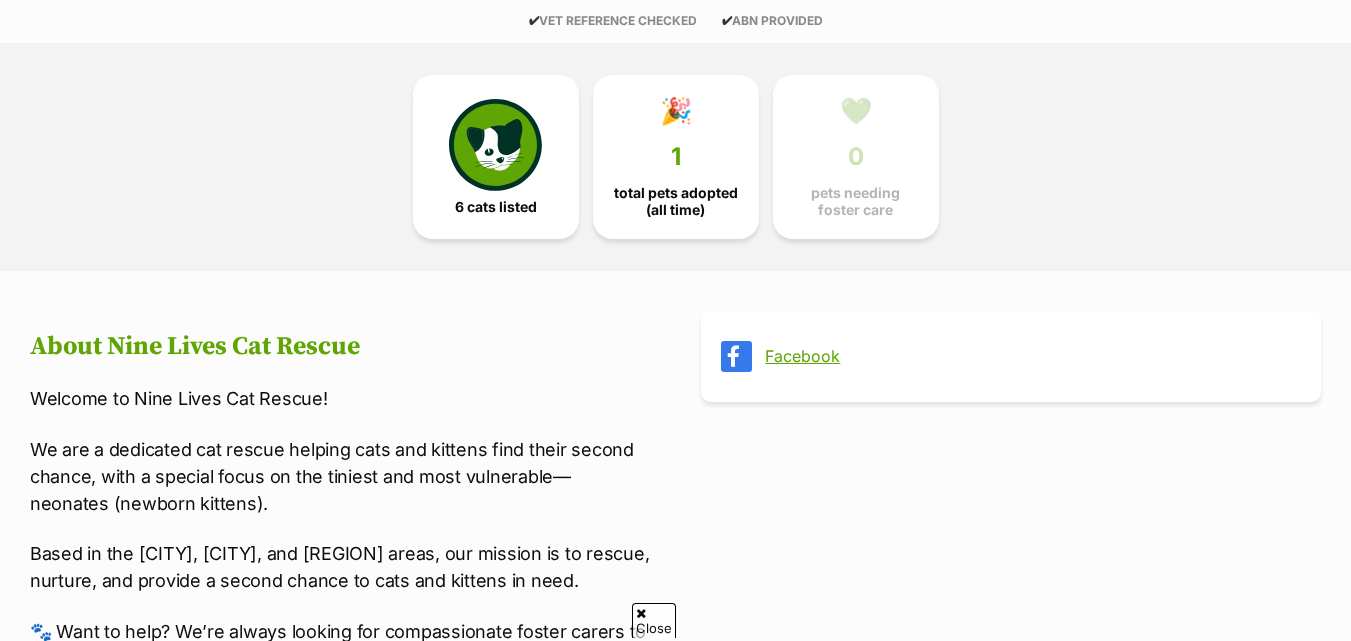 scroll, scrollTop: 520, scrollLeft: 0, axis: vertical 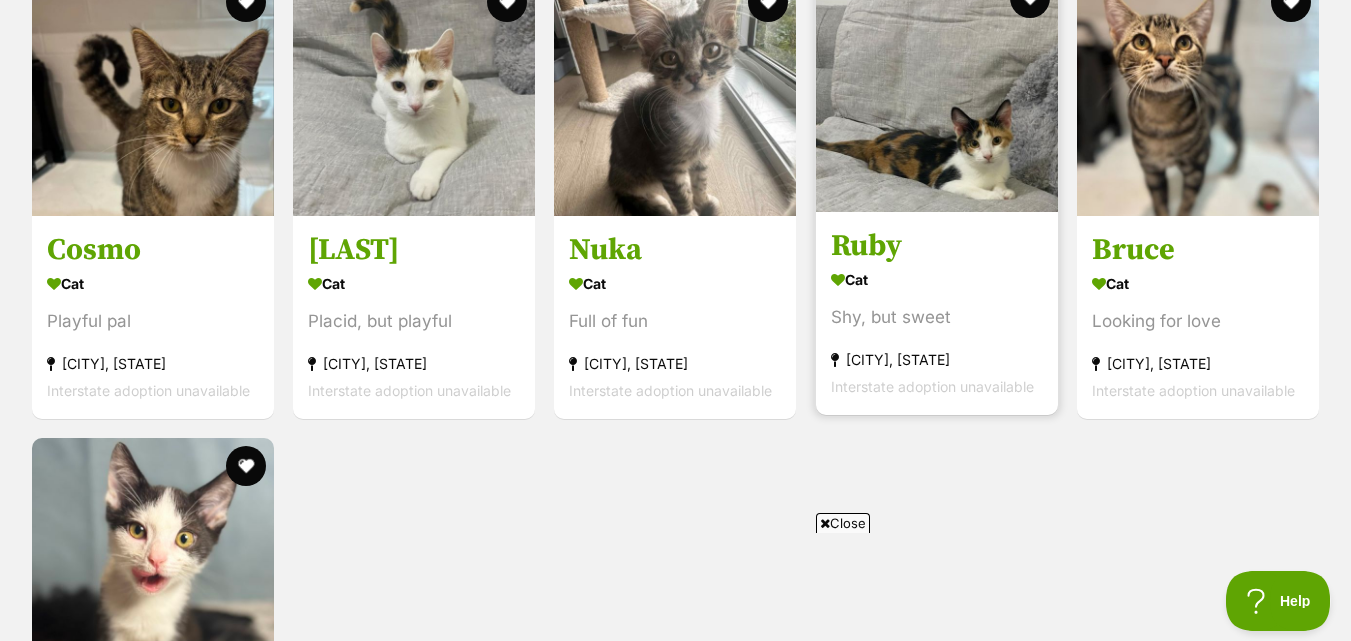 click at bounding box center [937, 91] 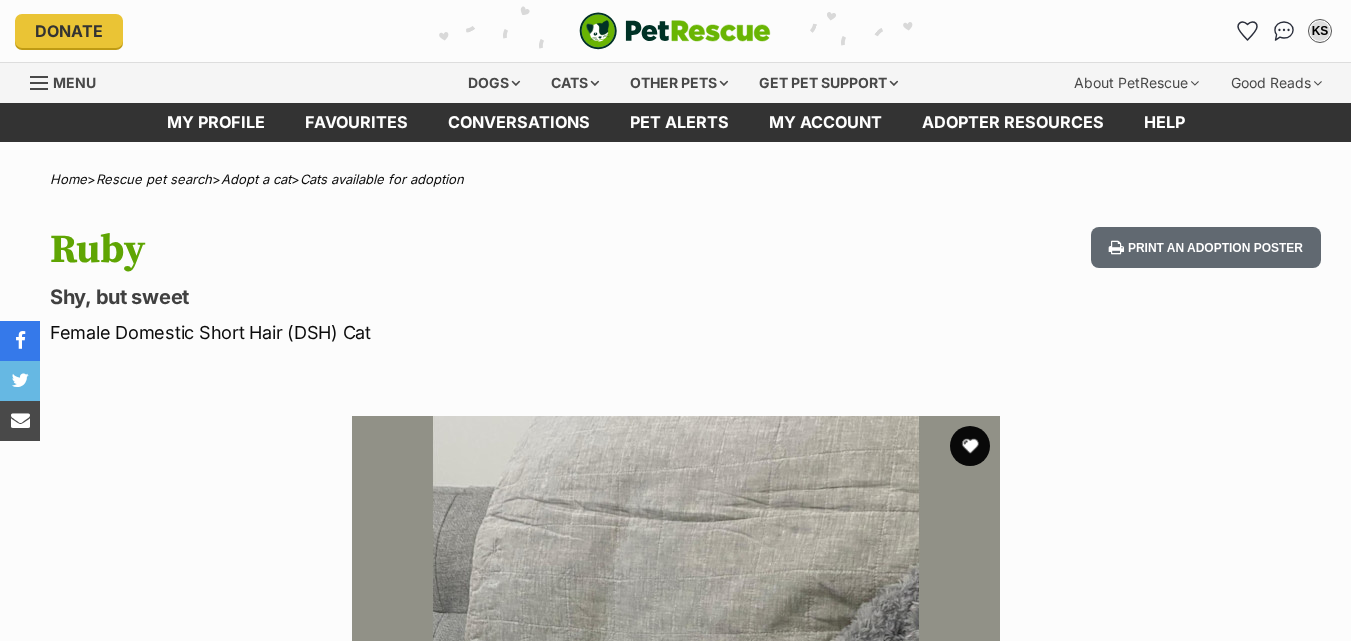 scroll, scrollTop: 40, scrollLeft: 0, axis: vertical 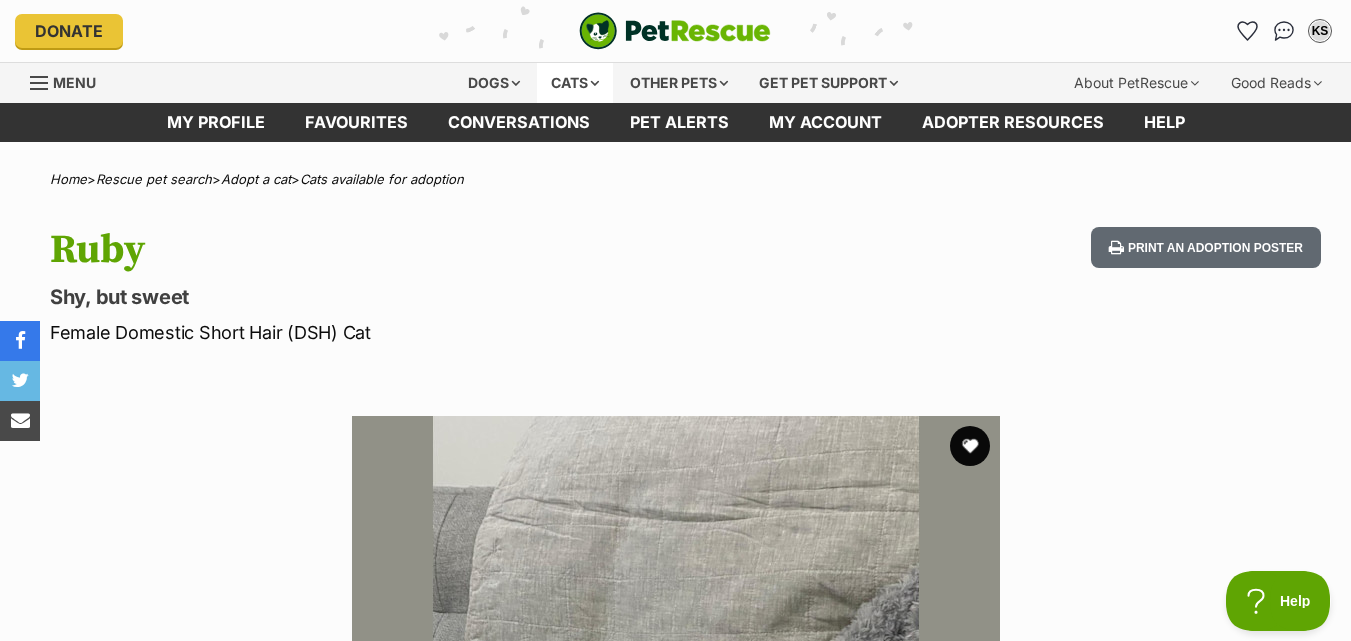 click on "Cats" at bounding box center (575, 83) 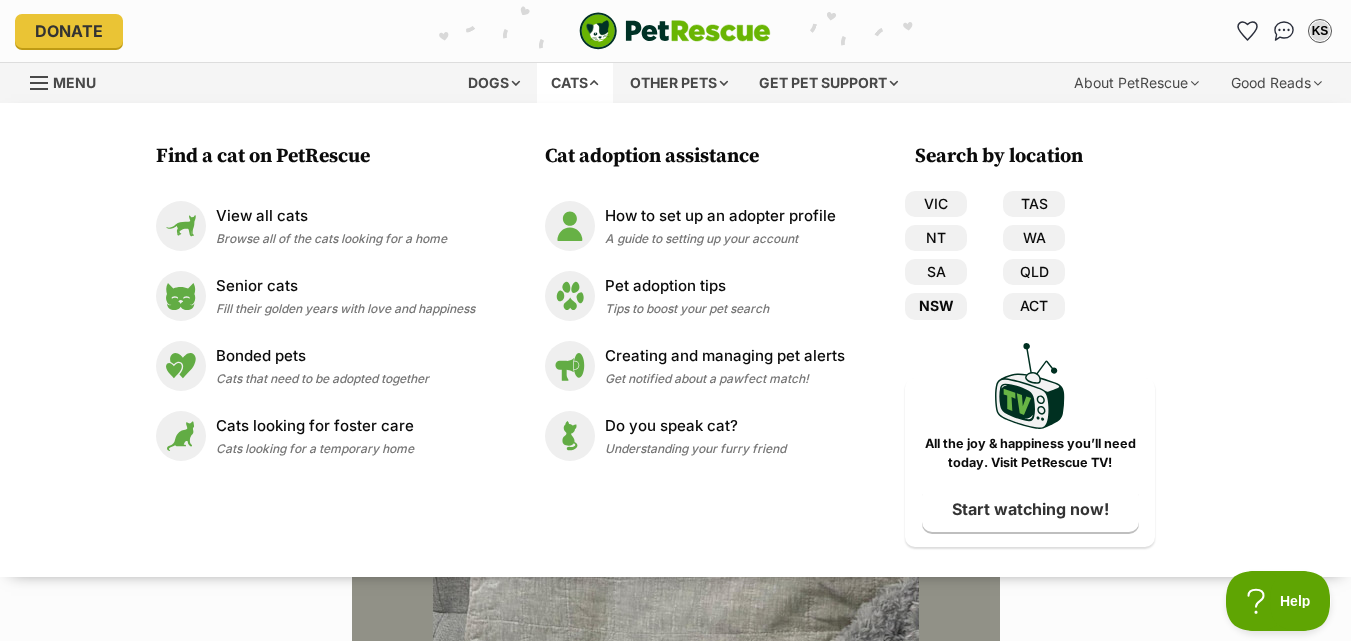 click on "NSW" at bounding box center [936, 306] 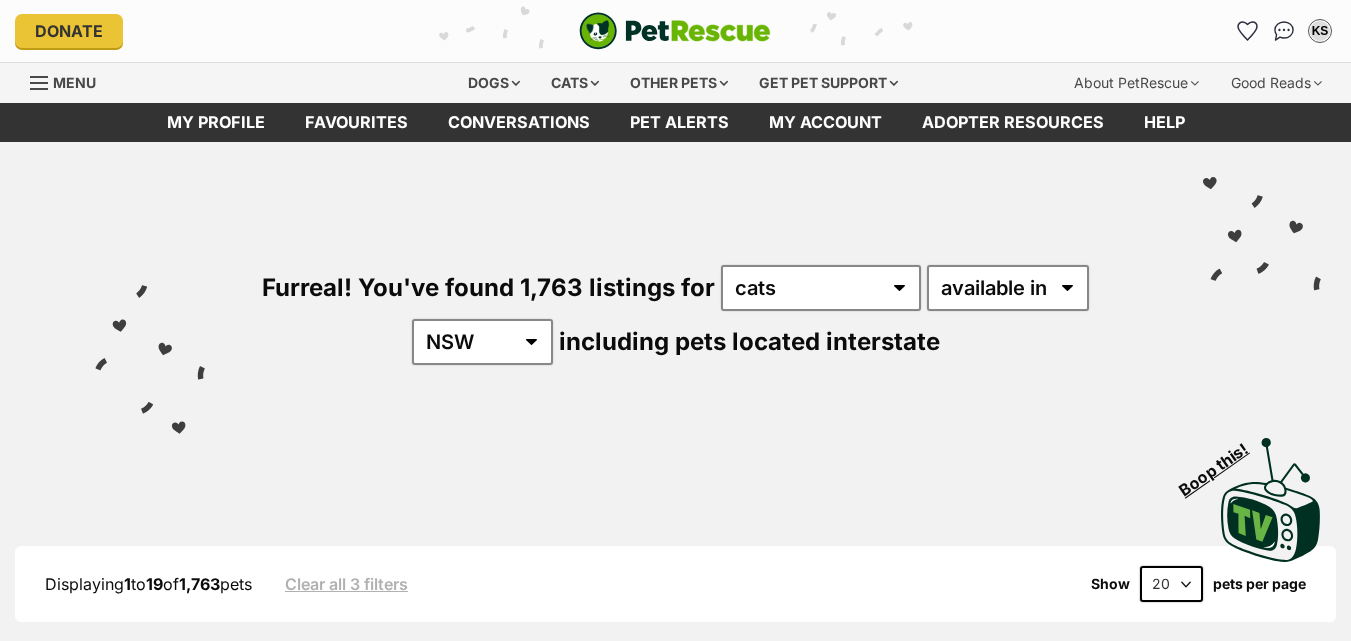 scroll, scrollTop: 0, scrollLeft: 0, axis: both 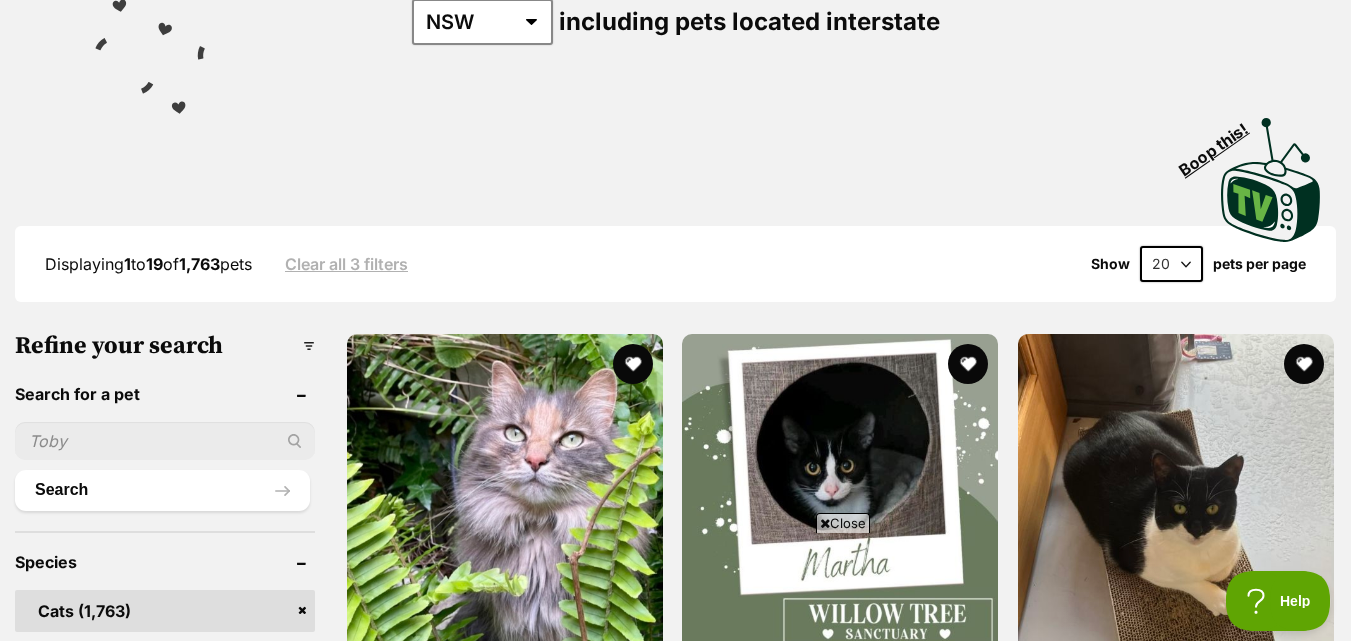 click on "Displaying  1  to  19  of  1,763  pets
Clear all 3 filters
Show 20 40 60 pets per page
Visit PetRescue TV (external site)
Boop this!
Refine your search
Search for a pet
Search
Species
Cats (1,763)
Dogs (1,225)
Other Pets (223)
State
ACT (382)
NSW (1,763)
NT (79)
QLD (1,126)
SA (177)
TAS (145)
VIC (1,740)
WA (669)
Include pets available for interstate adoption
Pets near me within
10km
25km
50km
100km
250km
10km
of
Update
Gender
Male (792)
Female (971)
Coat
Short (1446)
Medium (280)
Long (37)
Age
Kitten (171)
Cat (1594)
Senior (53)
About my home" at bounding box center (675, 2645) 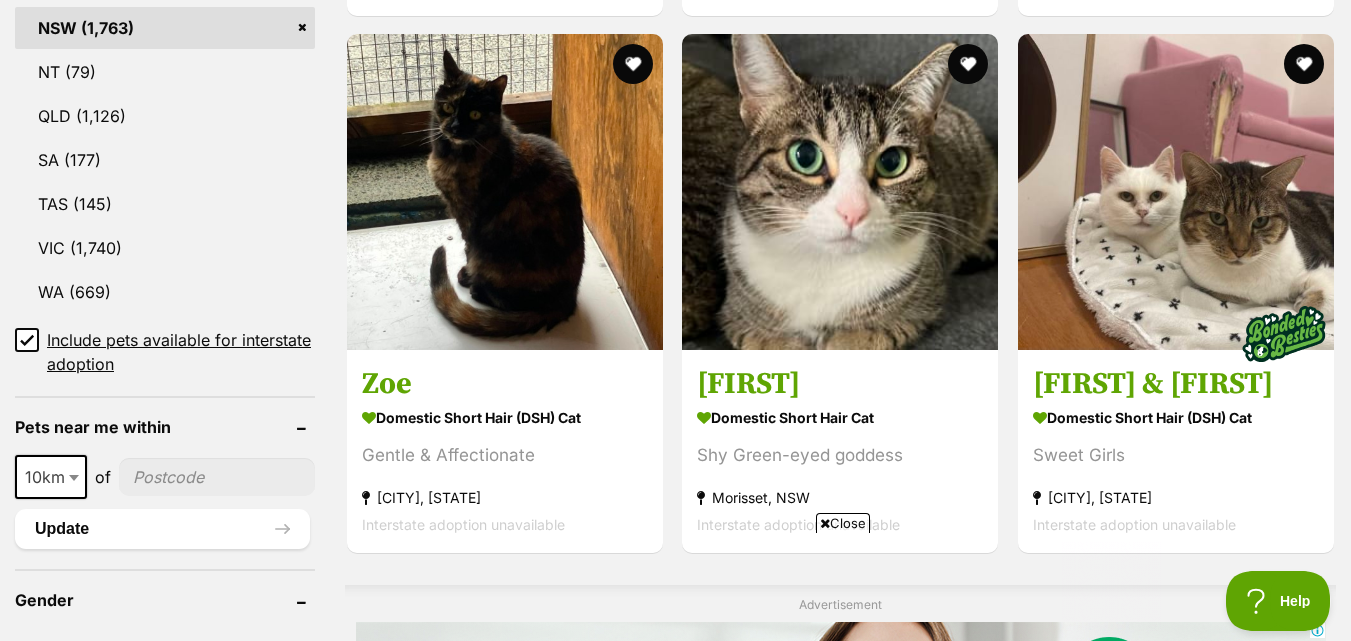 scroll, scrollTop: 1160, scrollLeft: 0, axis: vertical 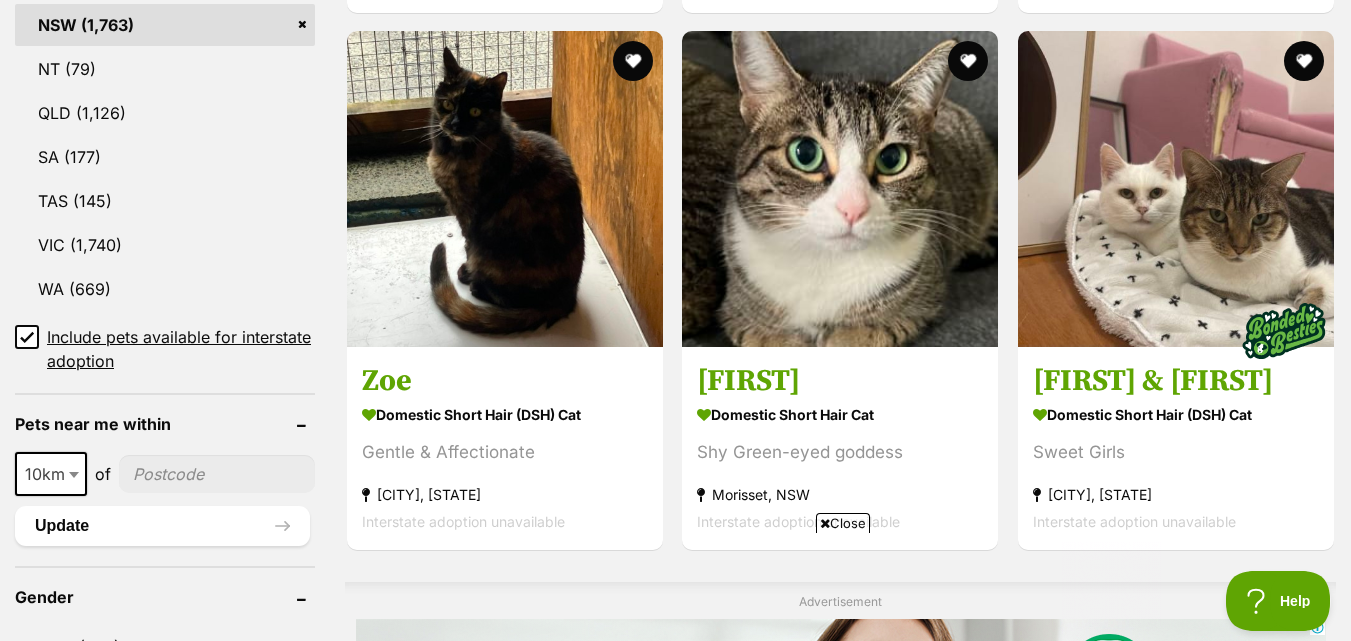 click at bounding box center [217, 474] 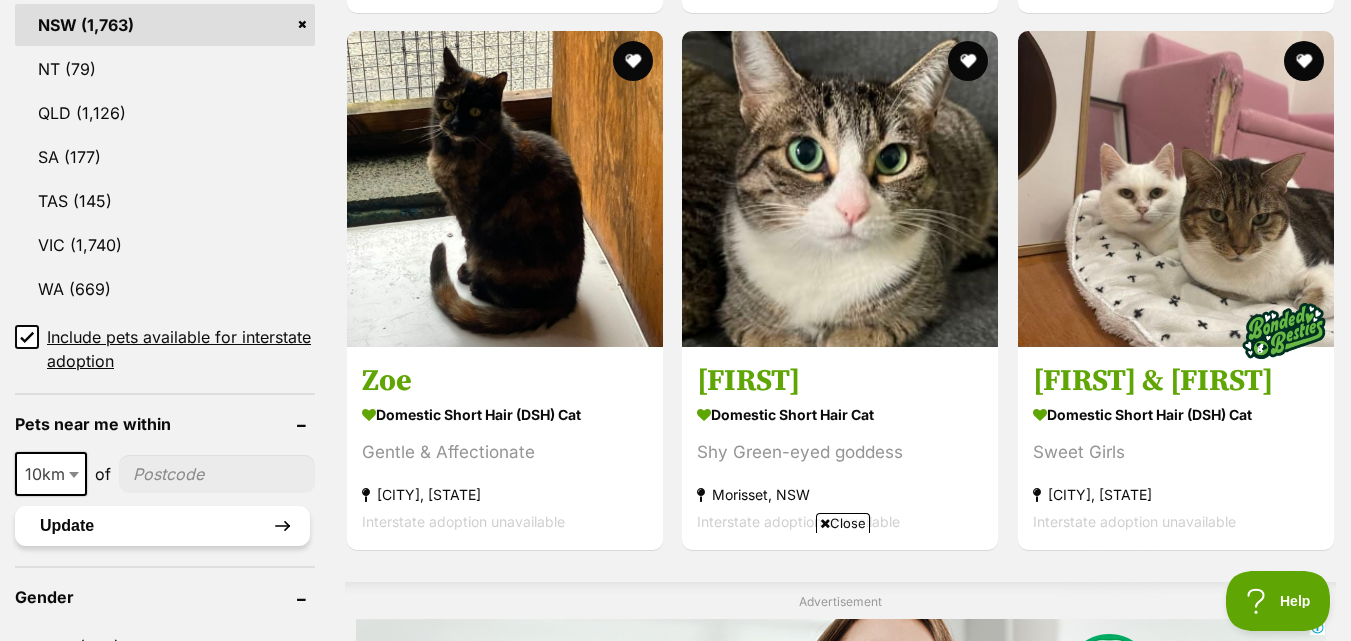 type on "2430" 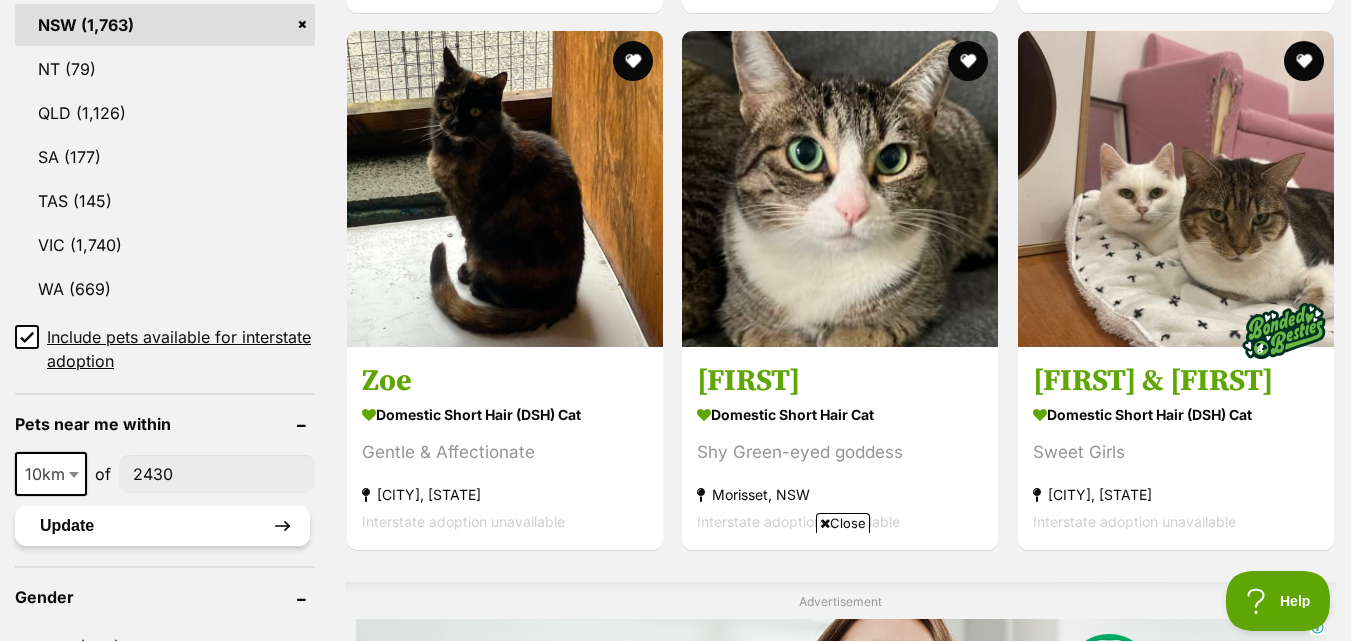 click on "Update" at bounding box center [162, 526] 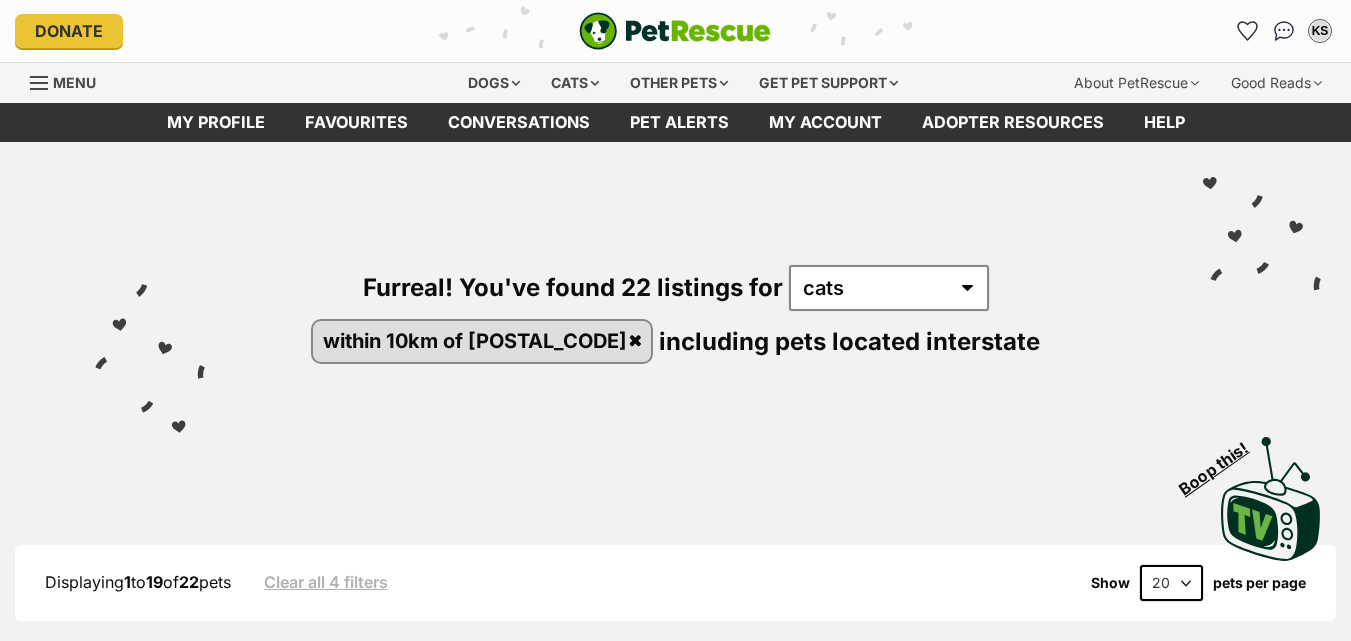 scroll, scrollTop: 0, scrollLeft: 0, axis: both 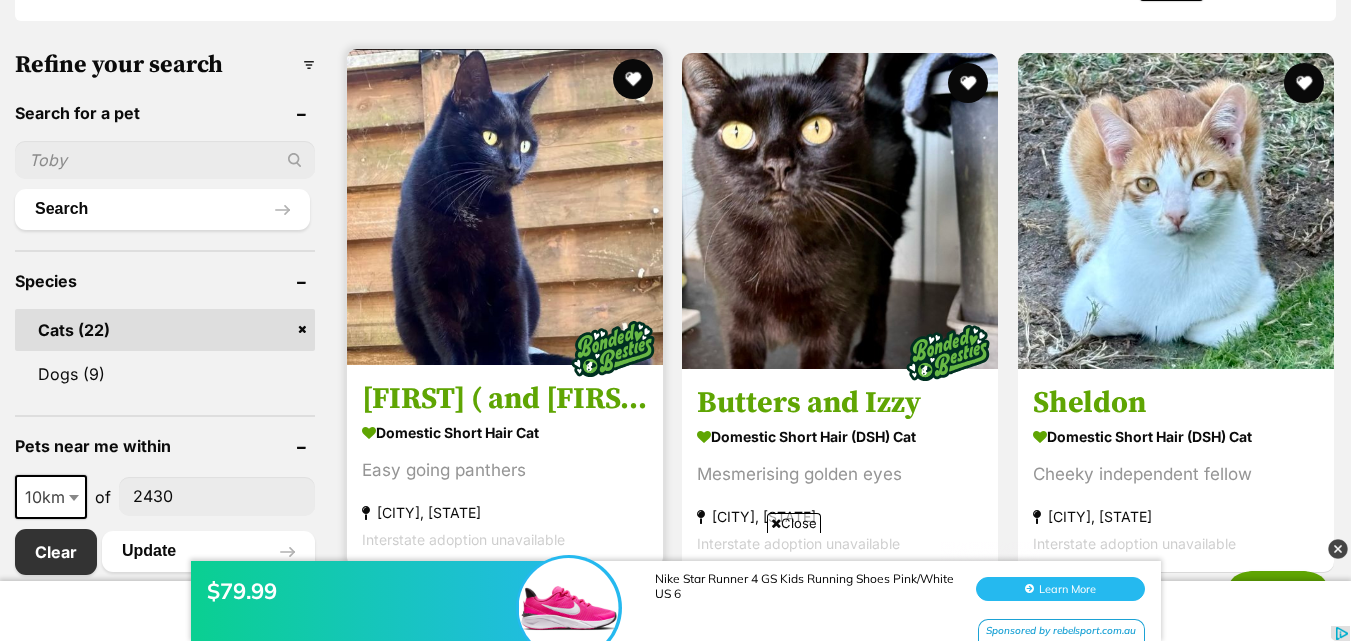click at bounding box center [505, 207] 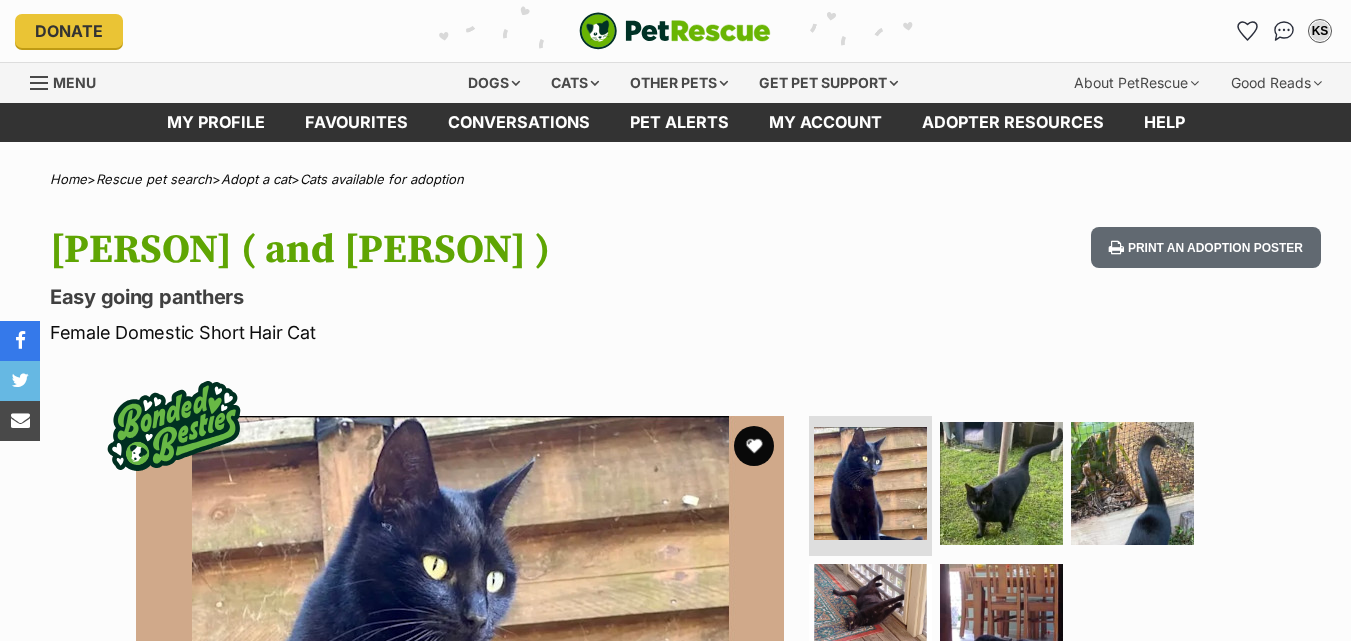 scroll, scrollTop: 0, scrollLeft: 0, axis: both 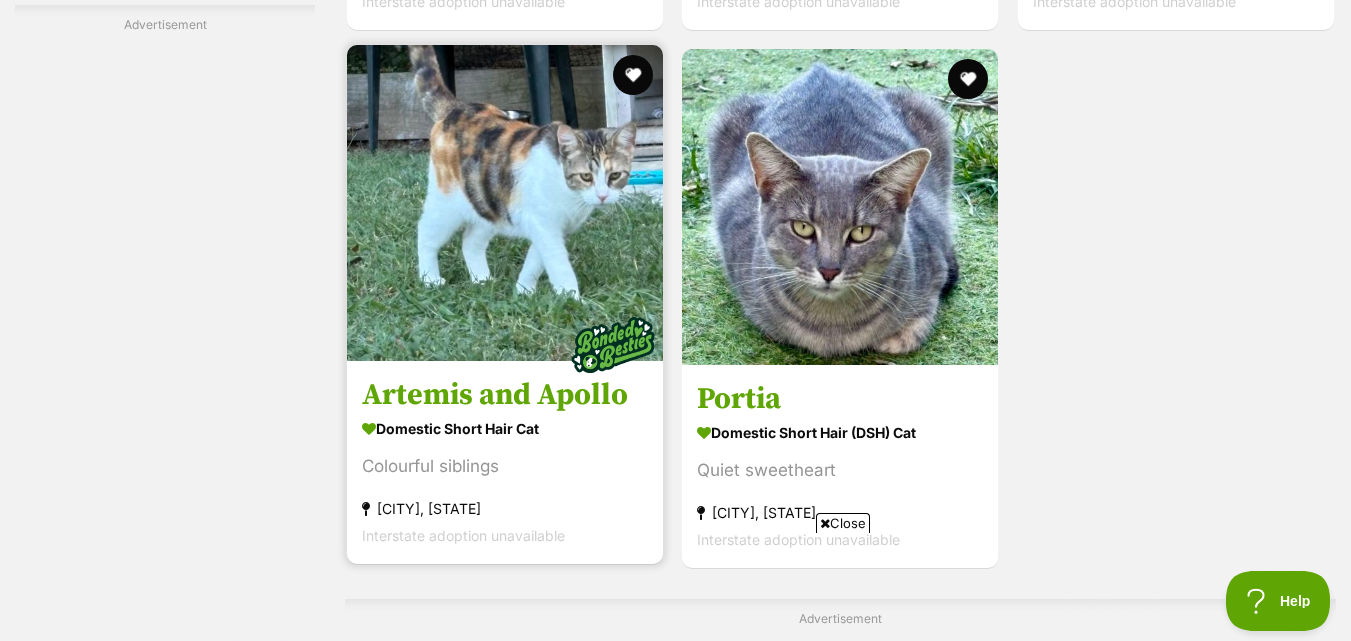 click at bounding box center (505, 203) 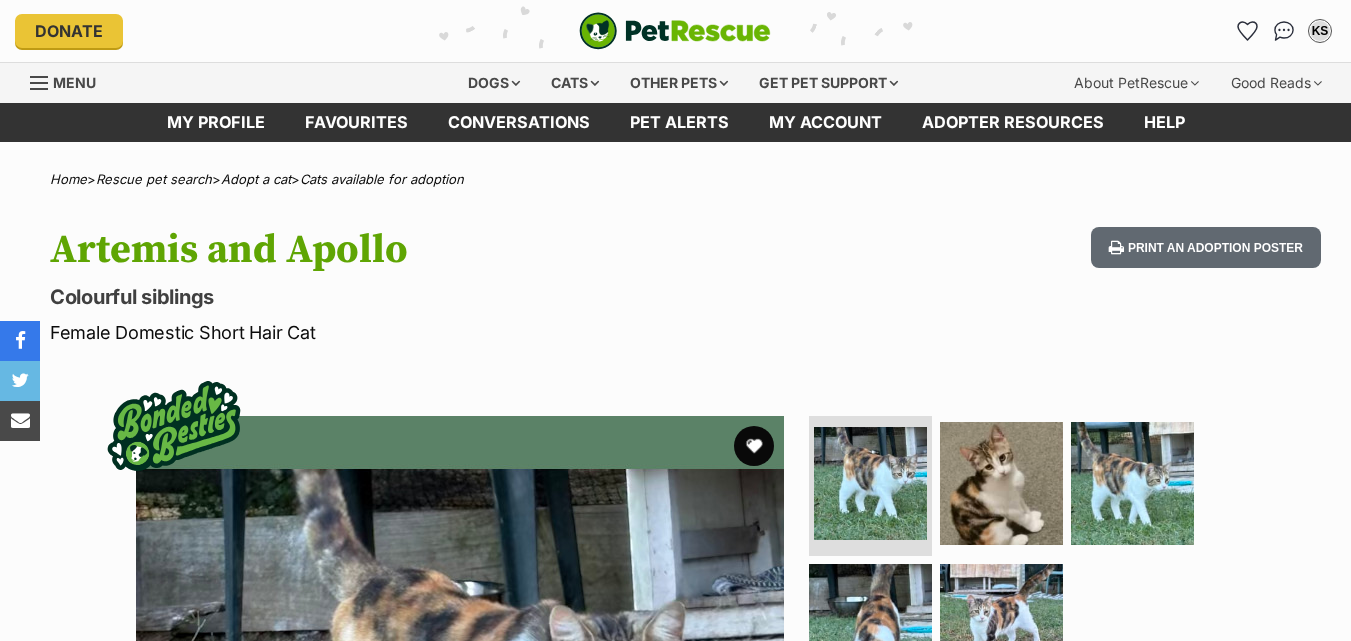 scroll, scrollTop: 0, scrollLeft: 0, axis: both 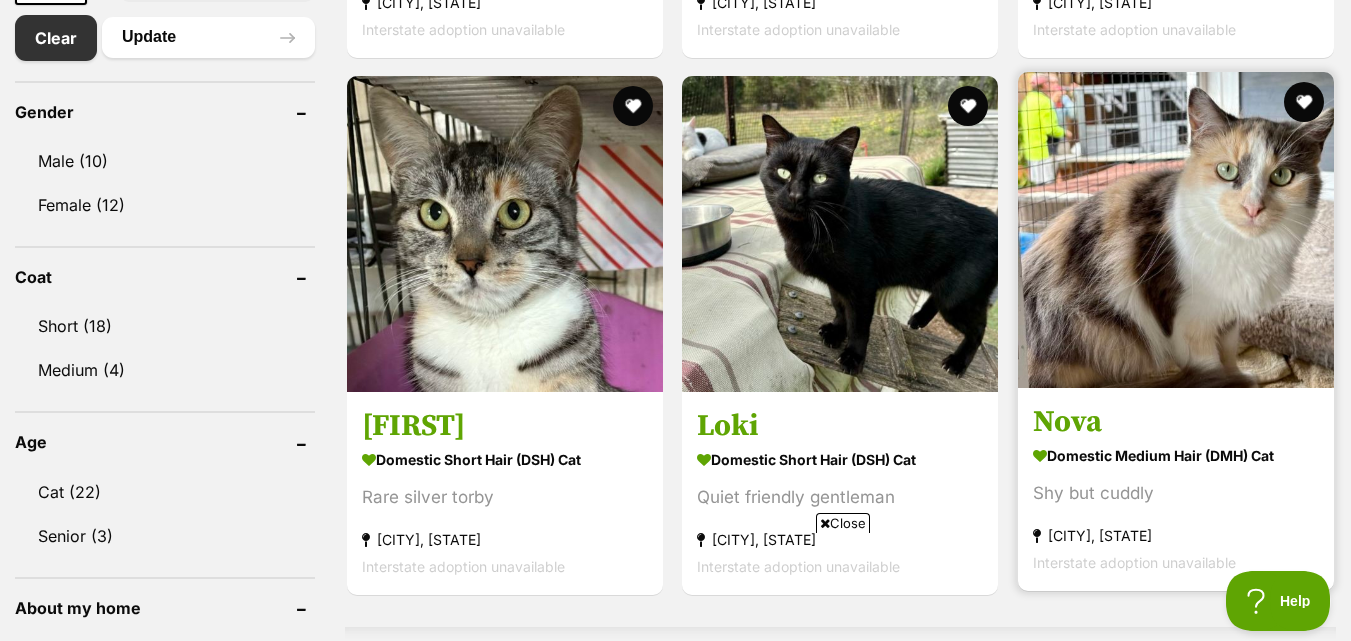 click at bounding box center [1176, 230] 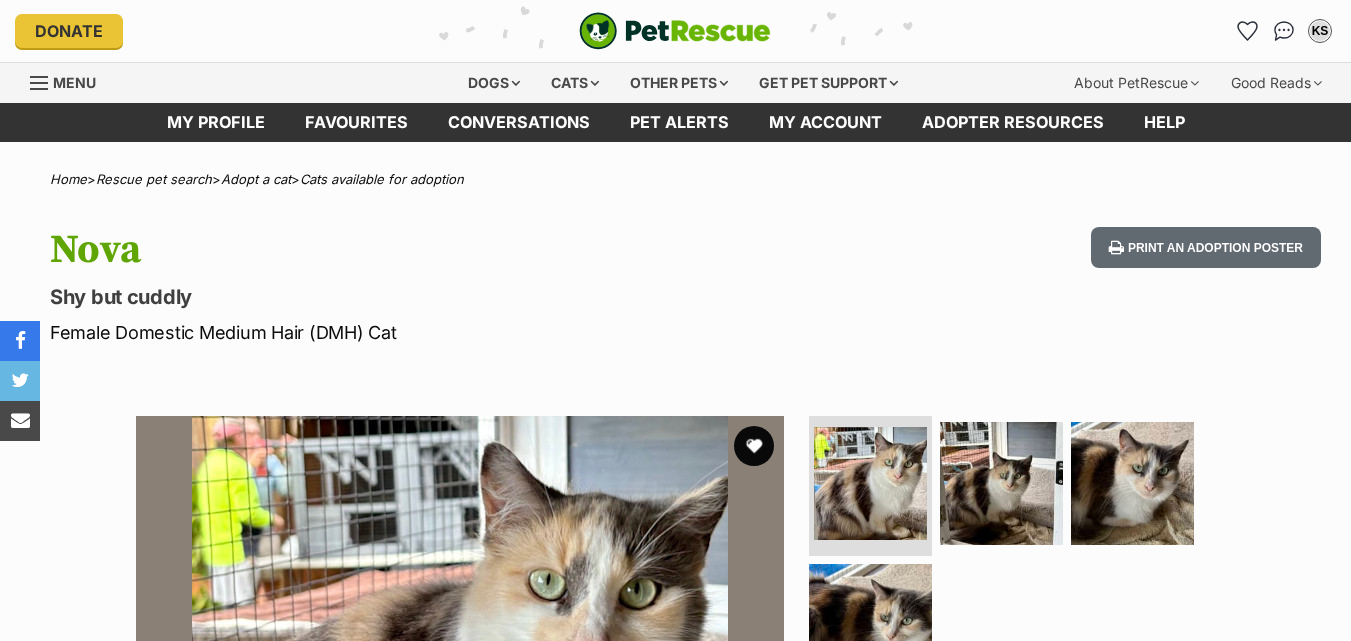 scroll, scrollTop: 1, scrollLeft: 0, axis: vertical 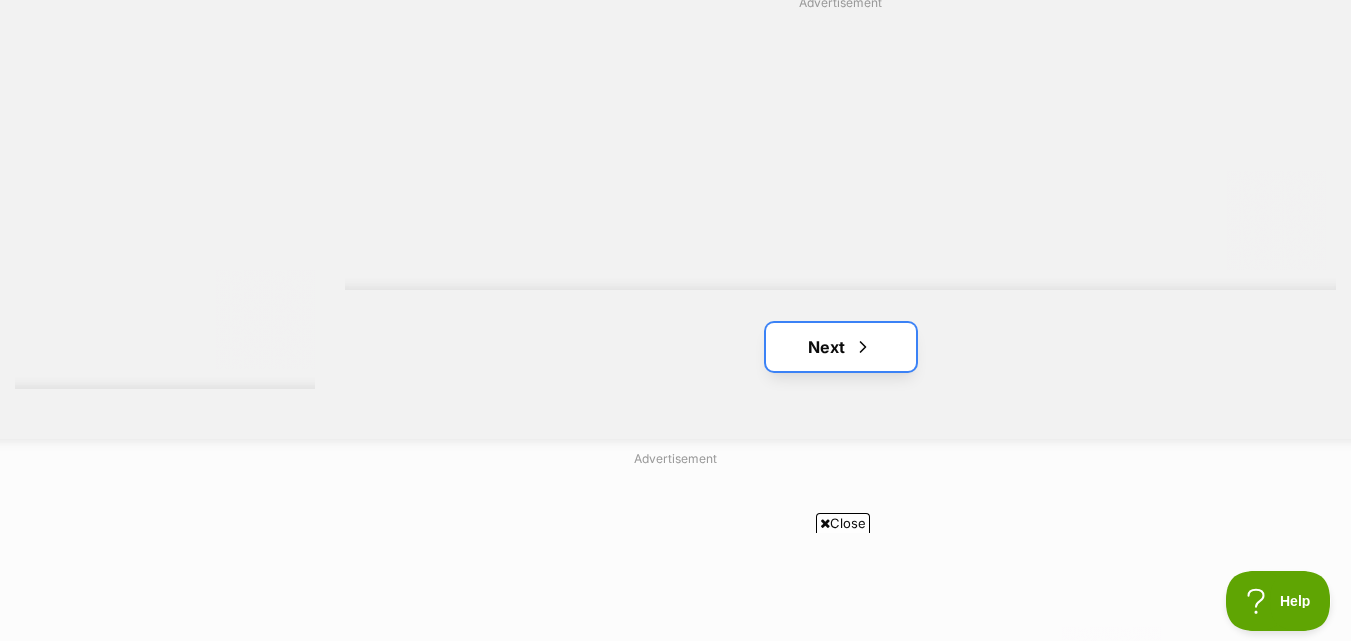 click at bounding box center [863, 347] 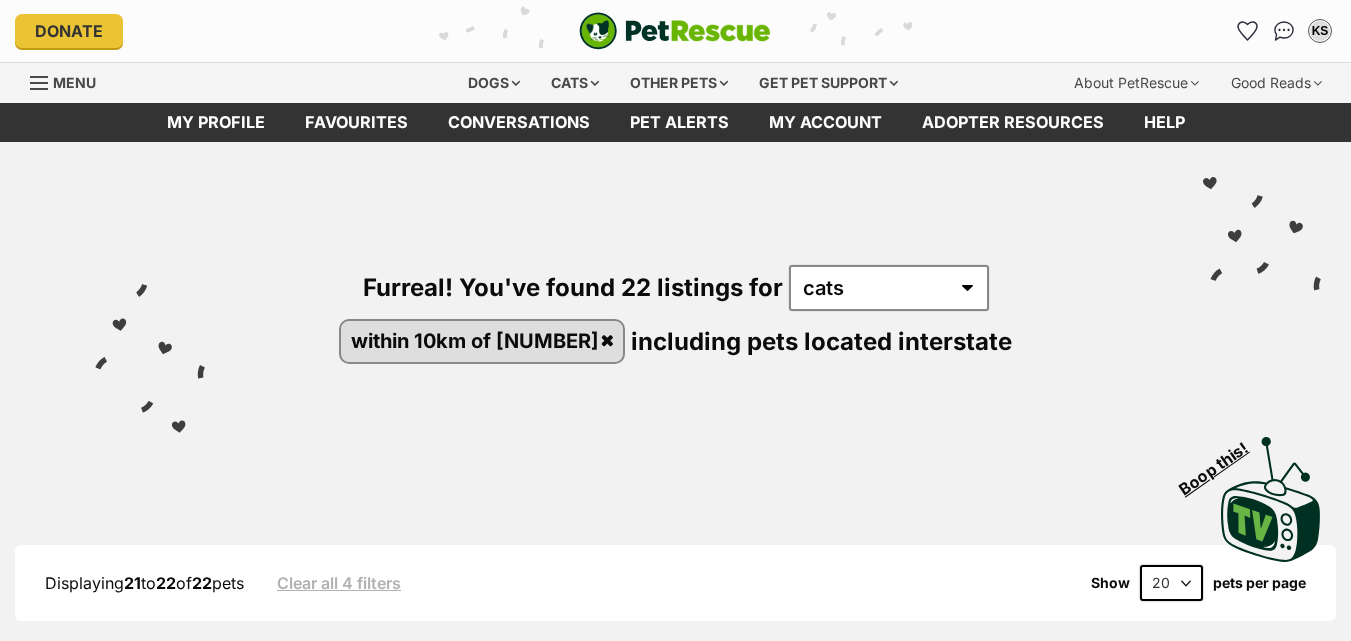 scroll, scrollTop: 0, scrollLeft: 0, axis: both 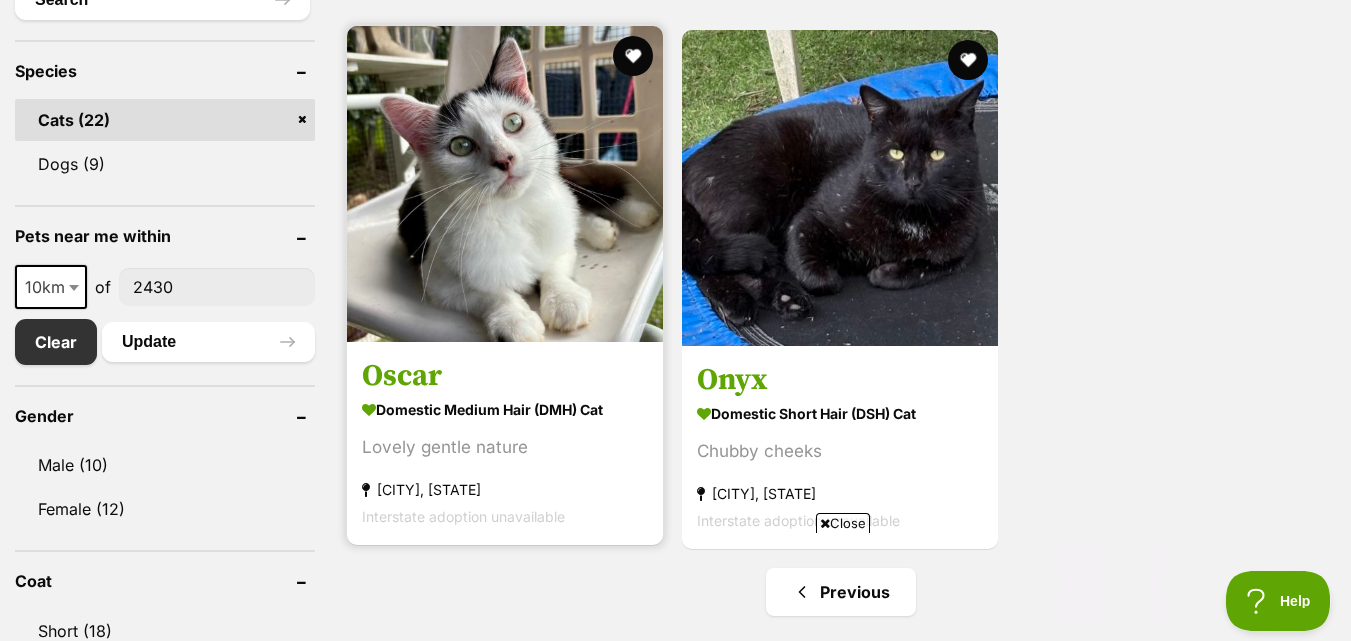click at bounding box center [505, 184] 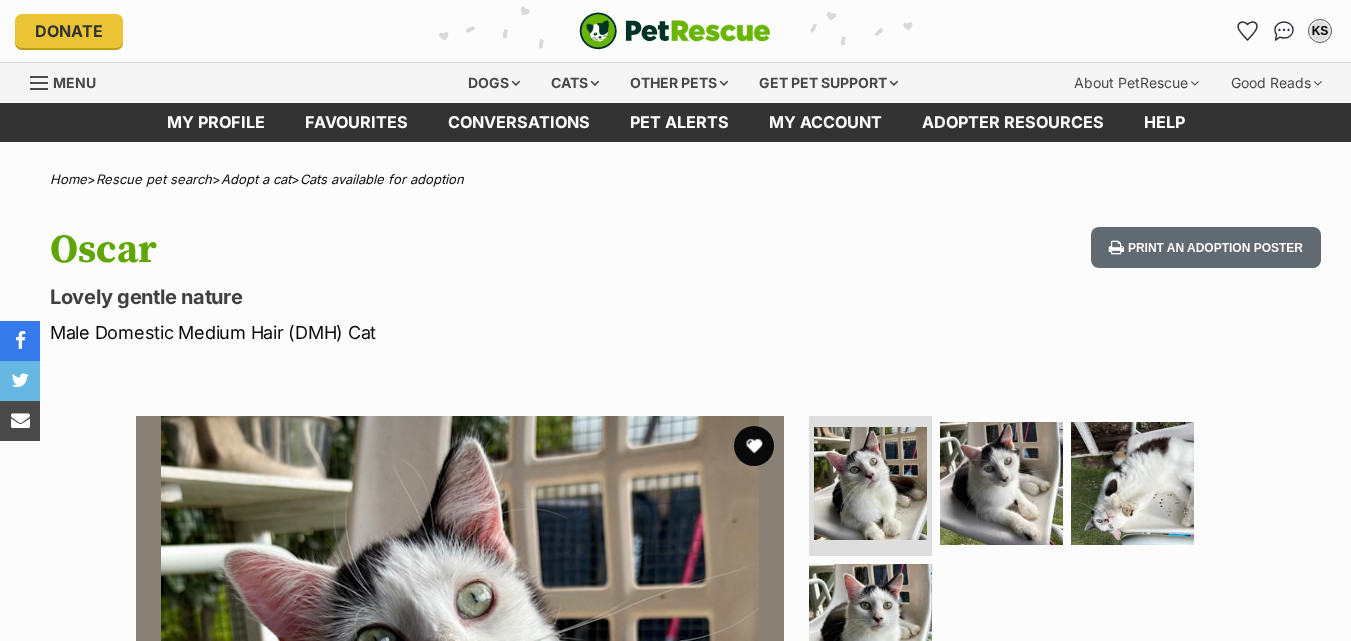 scroll, scrollTop: 0, scrollLeft: 0, axis: both 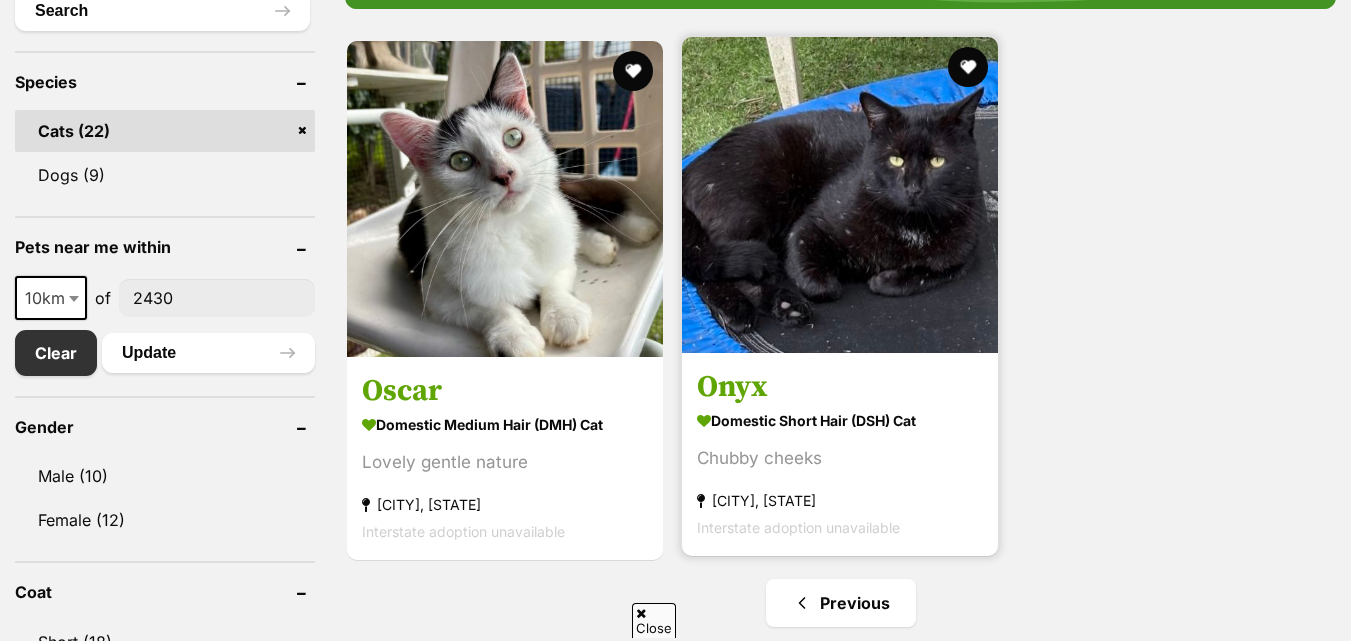 click at bounding box center (840, 195) 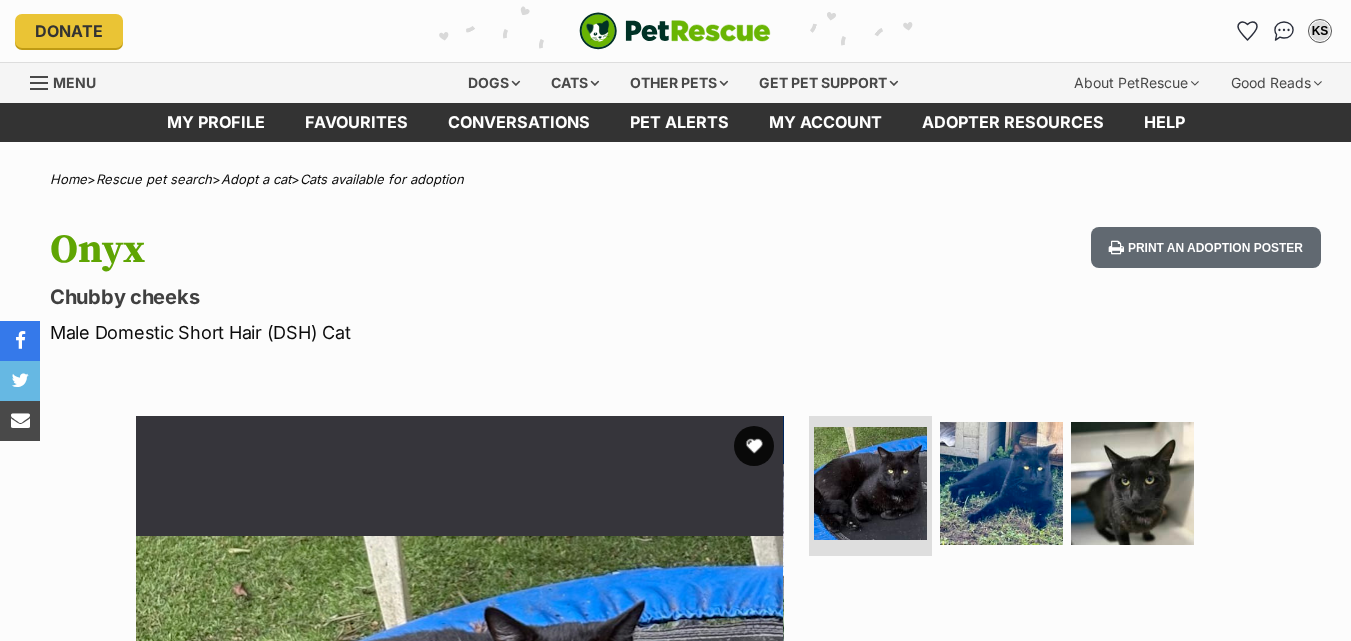 scroll, scrollTop: 40, scrollLeft: 0, axis: vertical 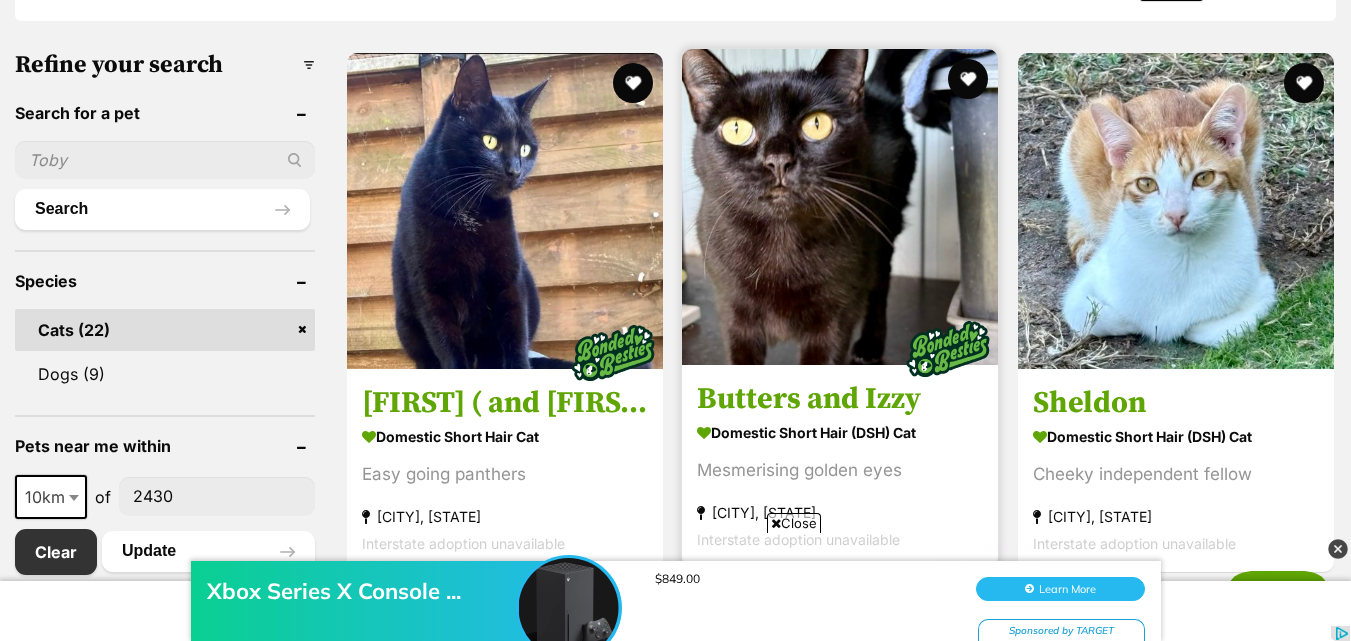 click at bounding box center (840, 207) 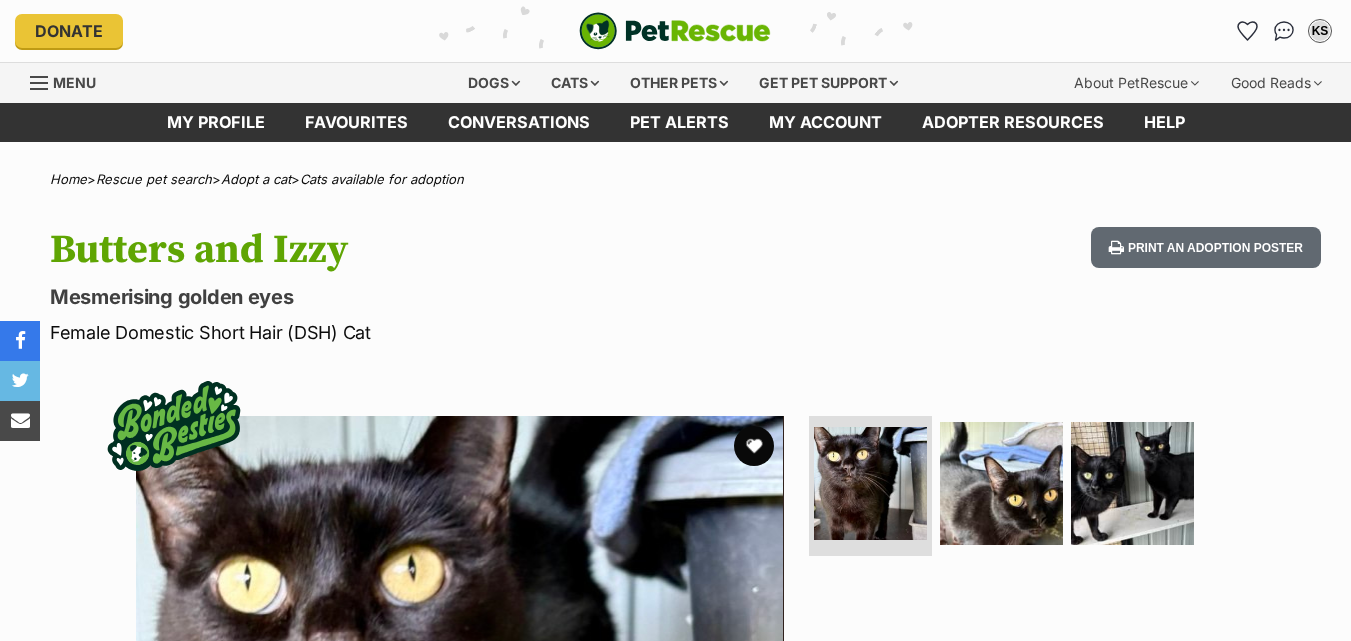 scroll, scrollTop: 0, scrollLeft: 0, axis: both 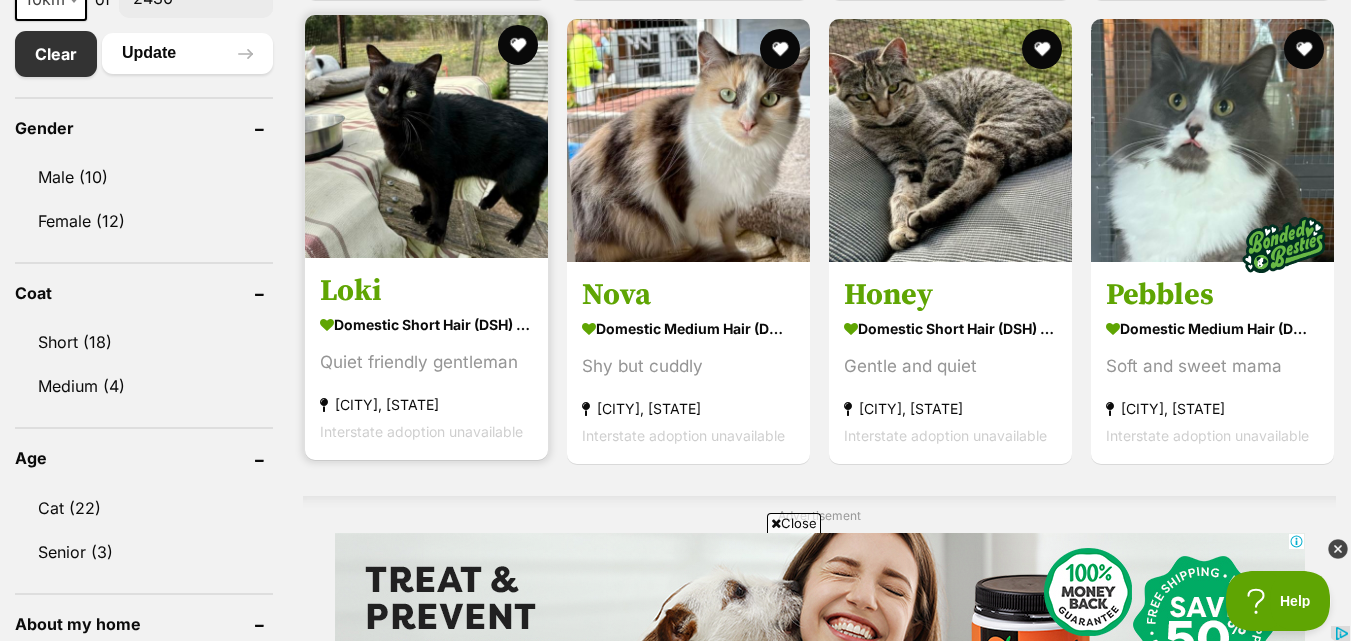 click at bounding box center (426, 136) 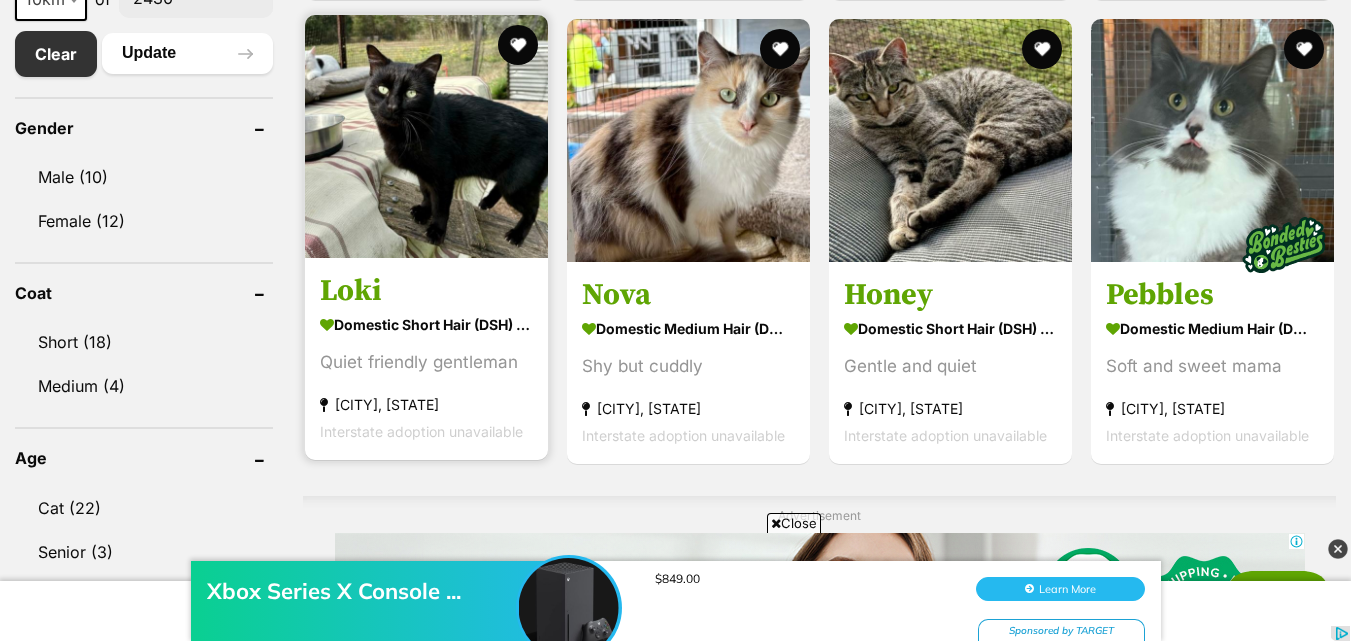 scroll, scrollTop: 0, scrollLeft: 0, axis: both 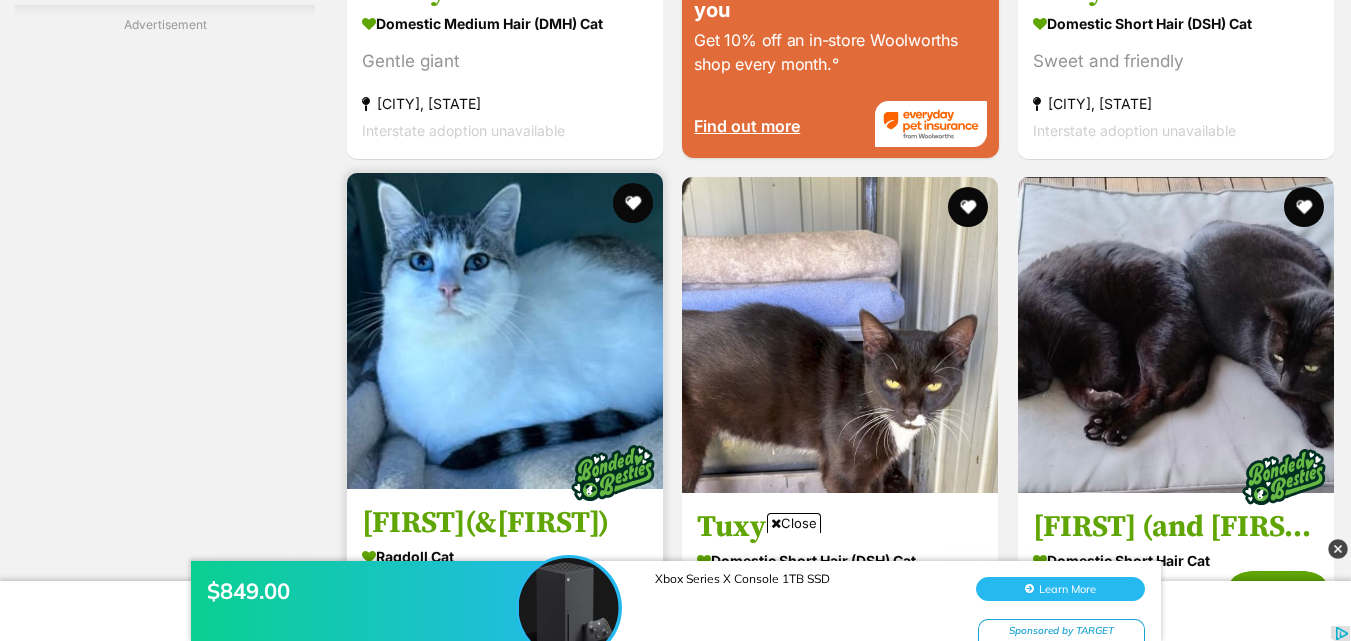 click at bounding box center (505, 331) 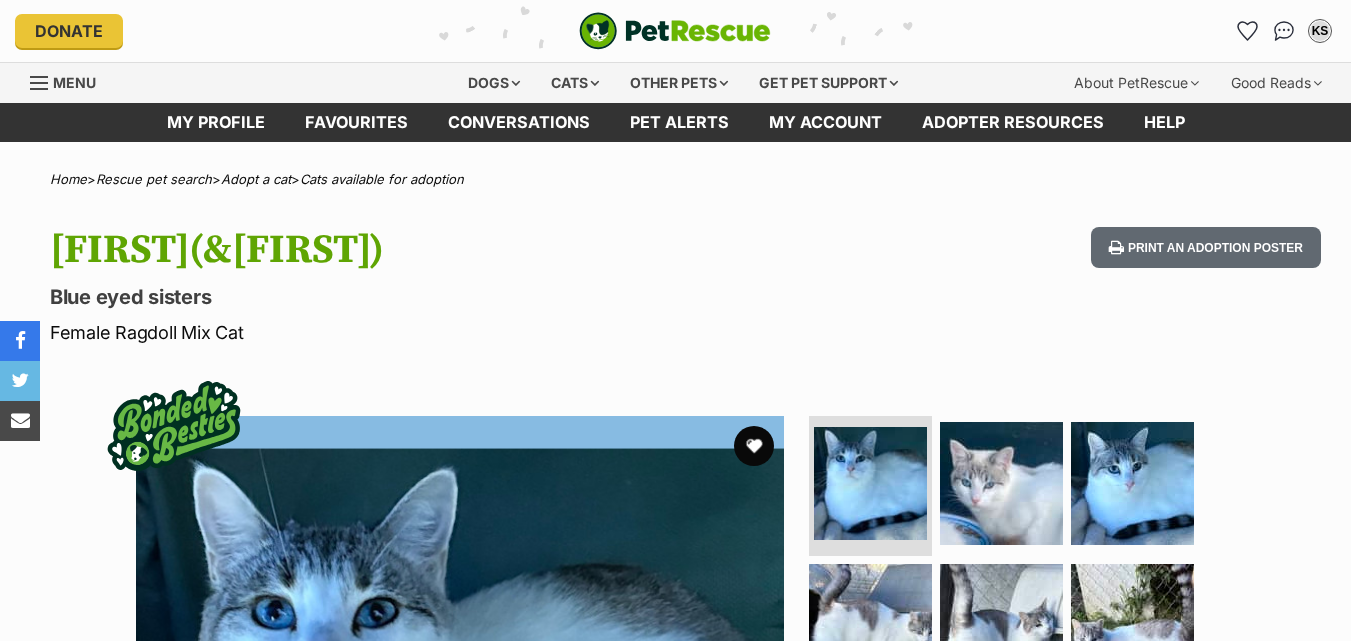 scroll, scrollTop: 35, scrollLeft: 0, axis: vertical 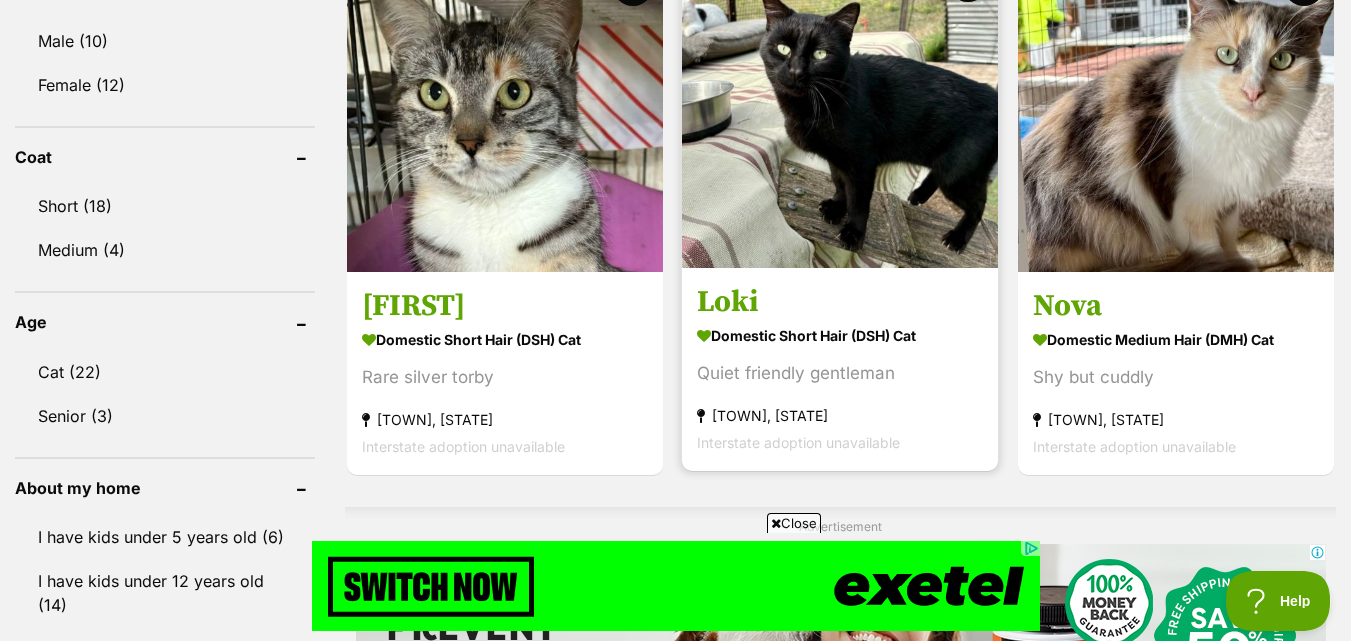 click at bounding box center [840, 110] 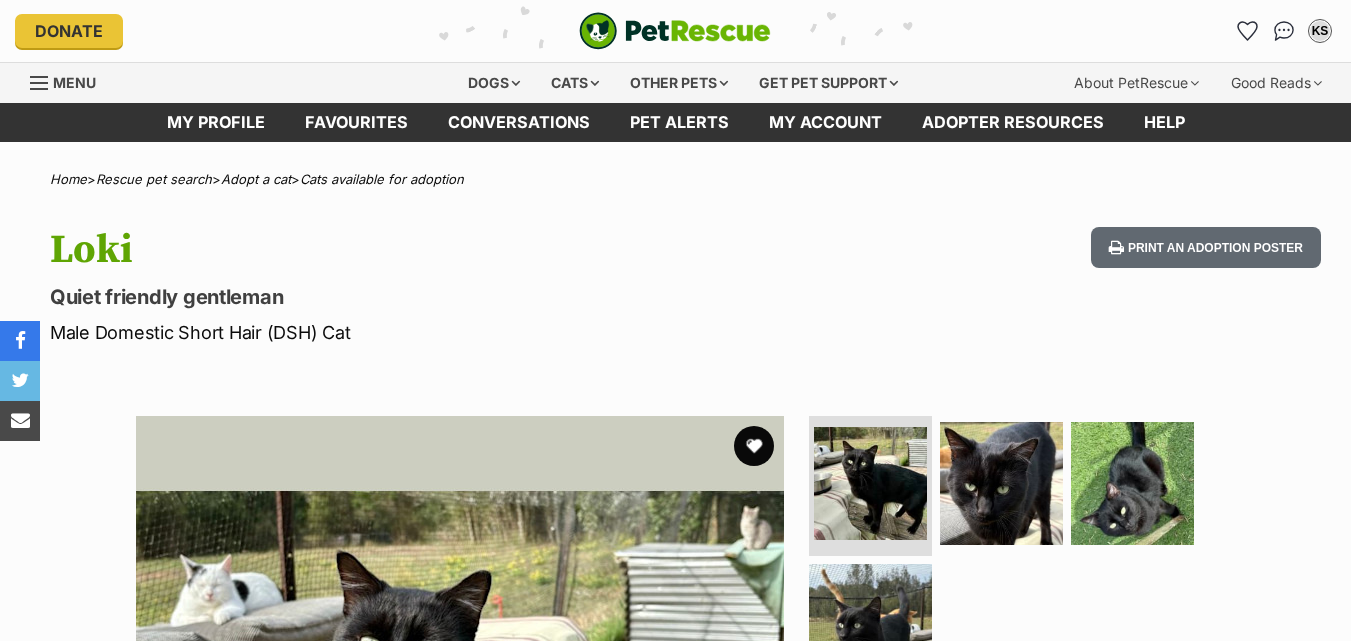 scroll, scrollTop: 296, scrollLeft: 0, axis: vertical 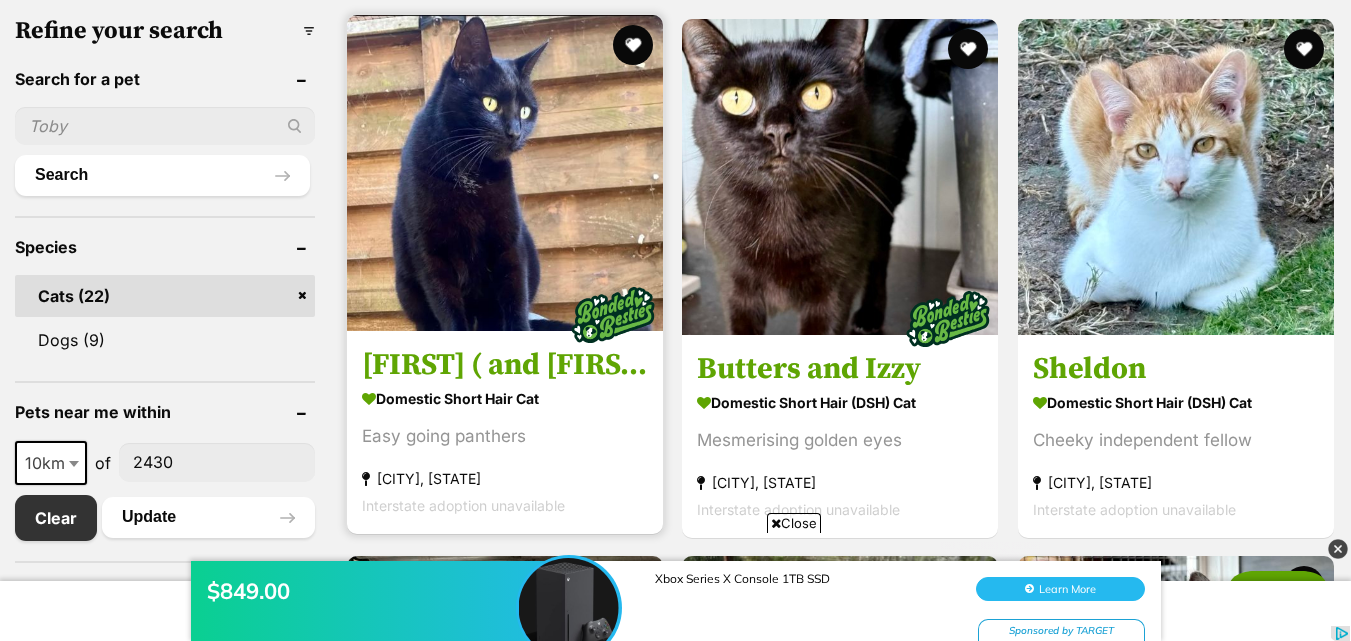 click at bounding box center [505, 173] 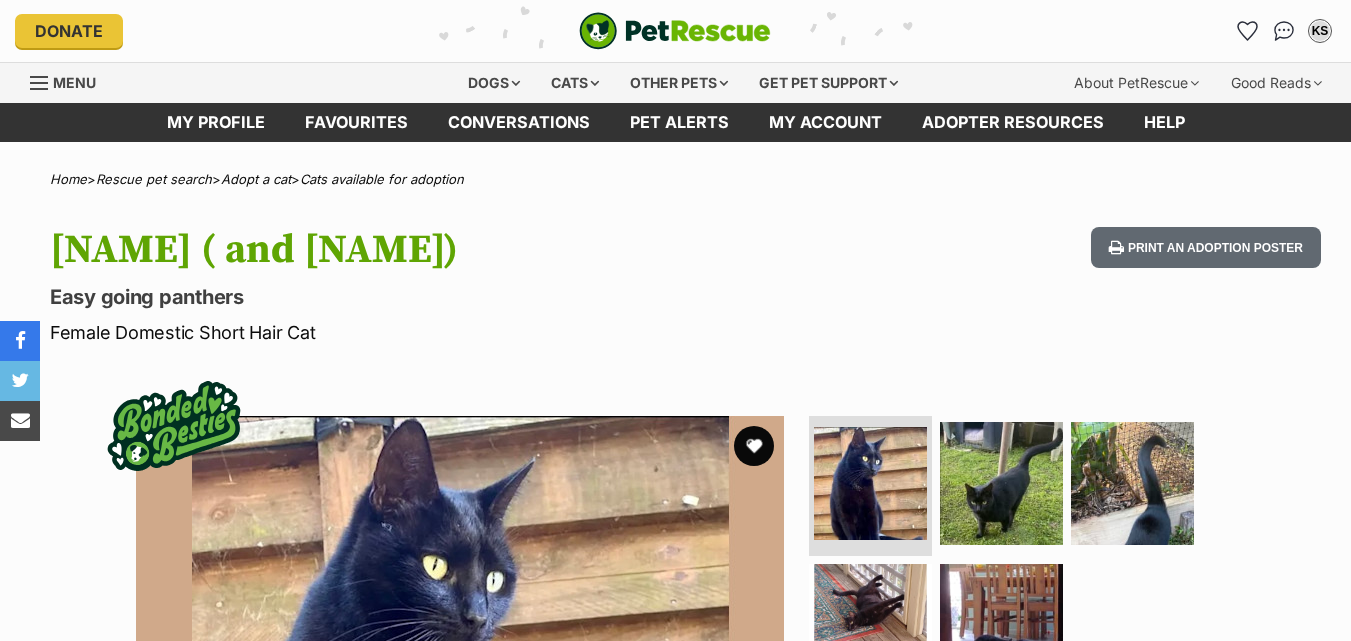 scroll, scrollTop: 0, scrollLeft: 0, axis: both 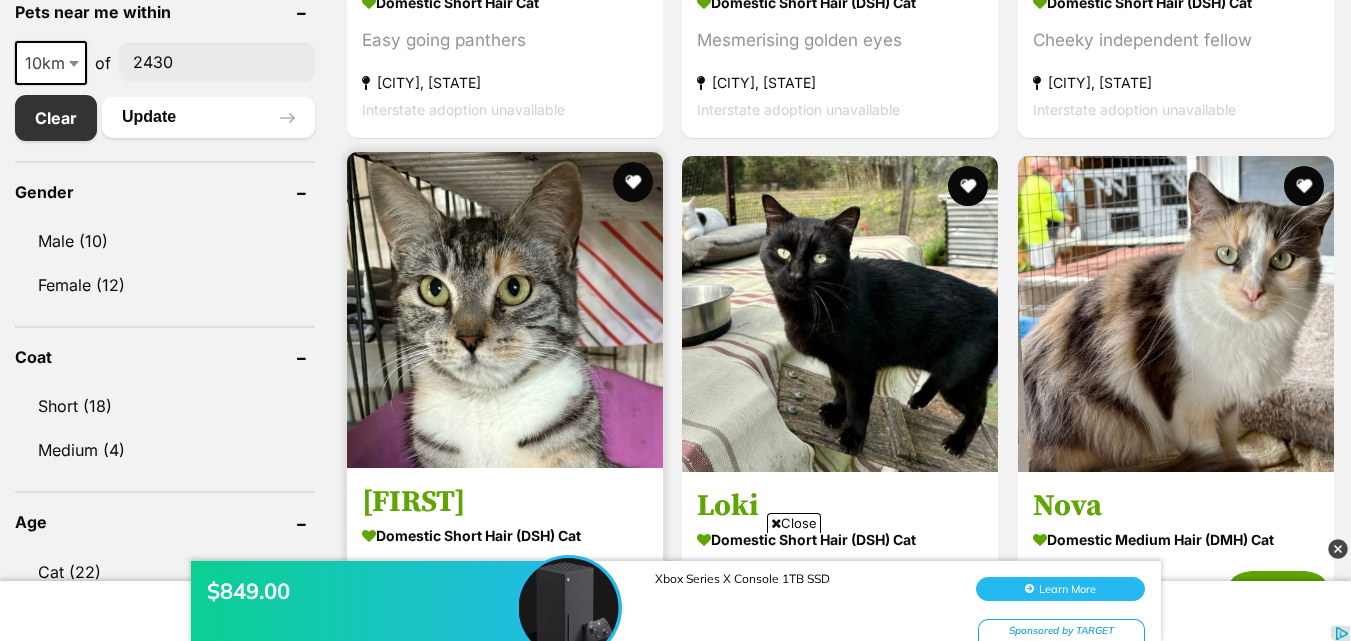 click at bounding box center [505, 310] 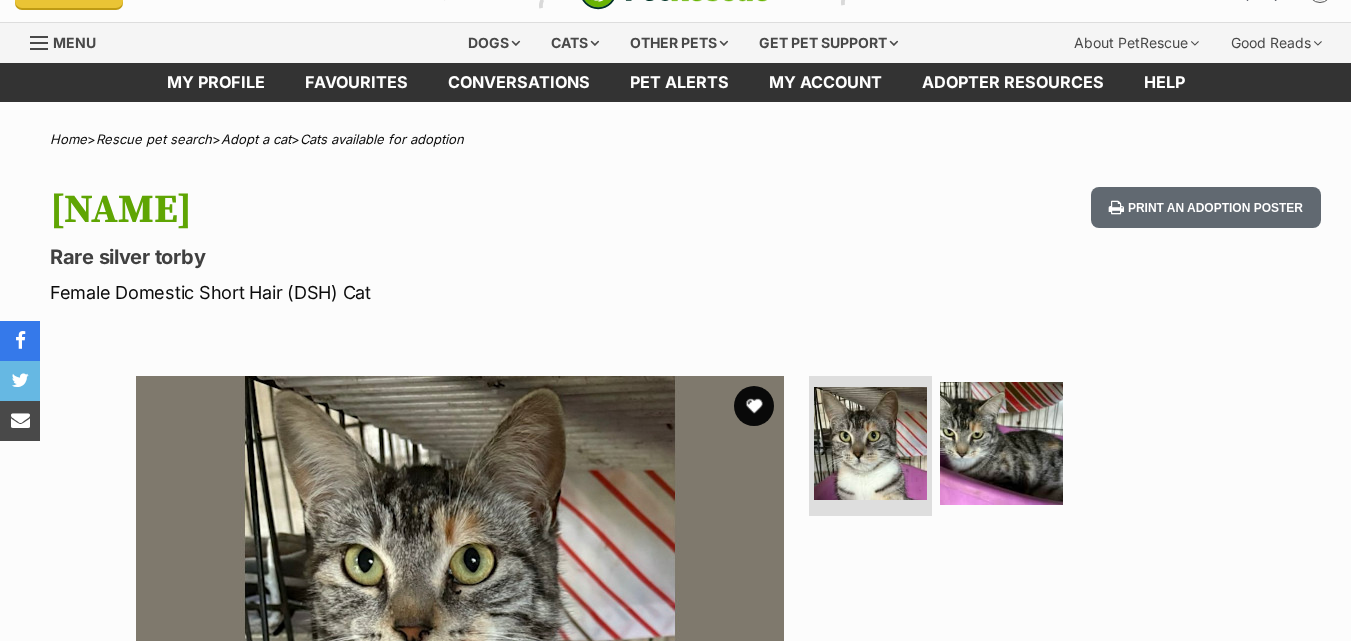 scroll, scrollTop: 41, scrollLeft: 0, axis: vertical 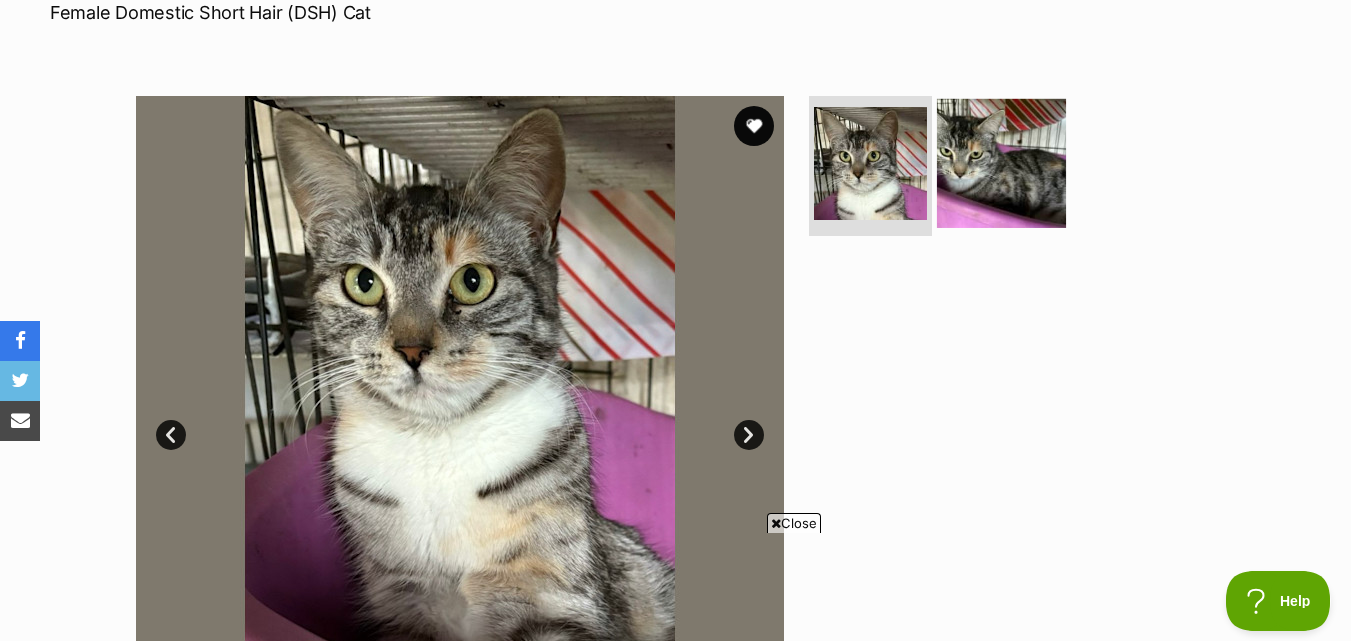 click at bounding box center (1001, 163) 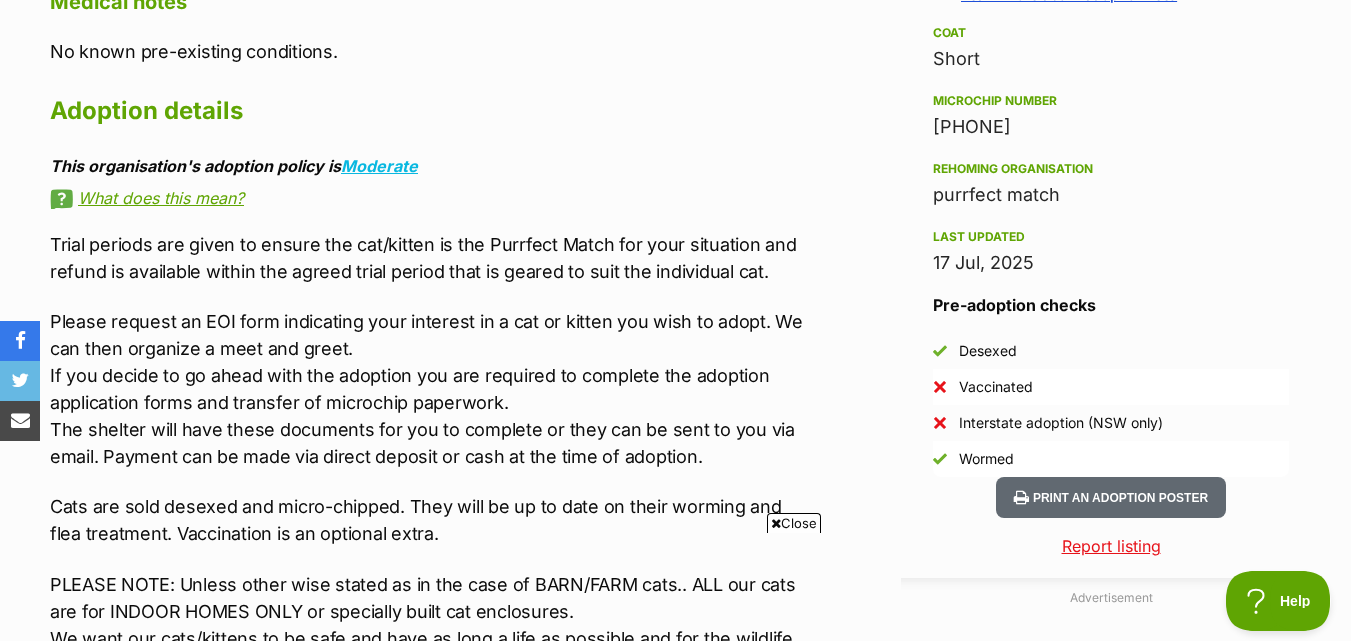 scroll, scrollTop: 1640, scrollLeft: 0, axis: vertical 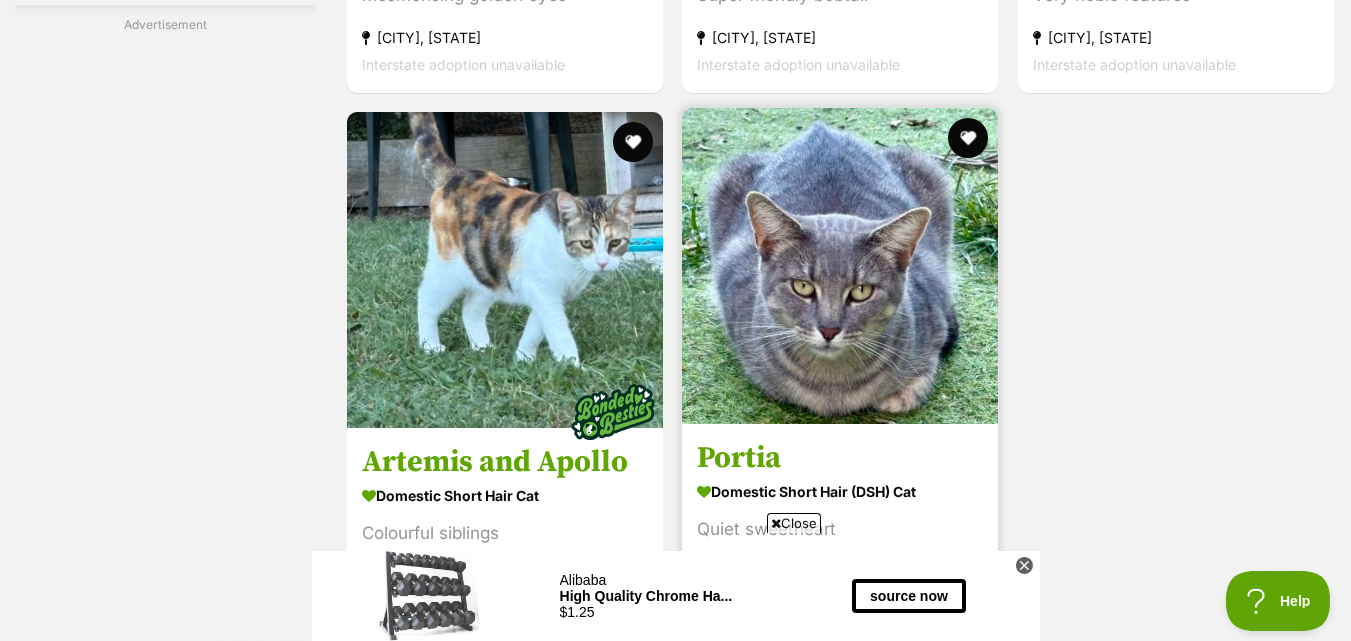 click at bounding box center [840, 266] 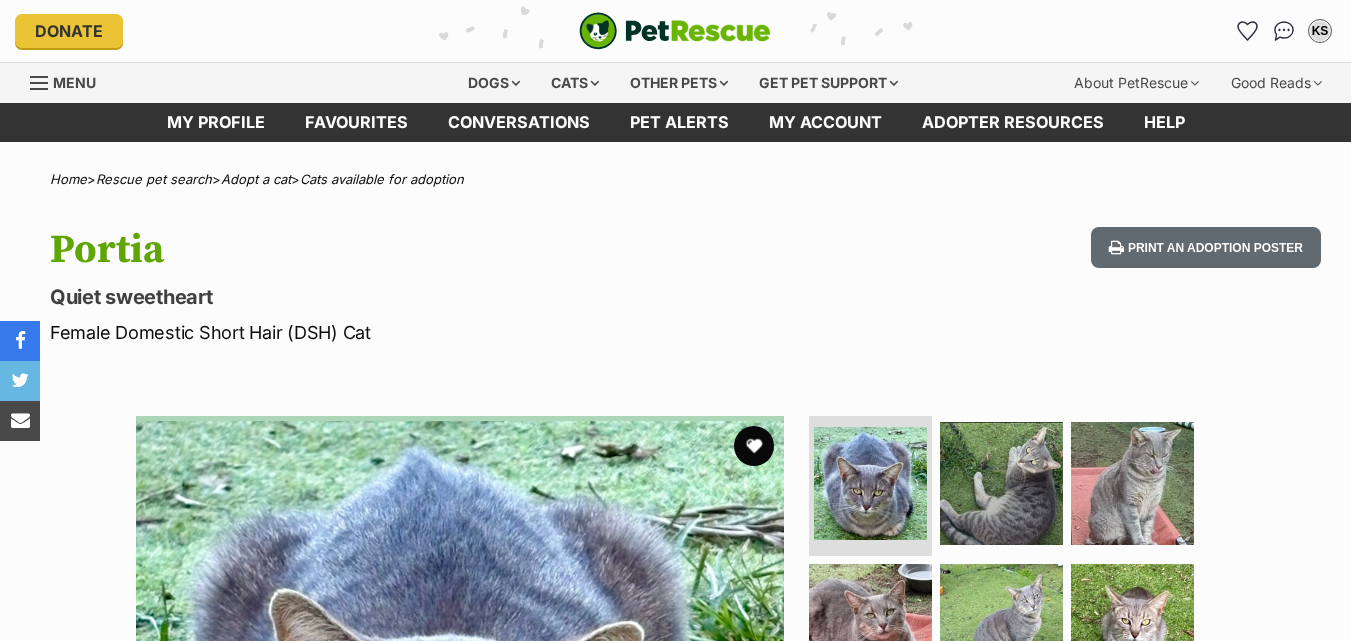 scroll, scrollTop: 29, scrollLeft: 0, axis: vertical 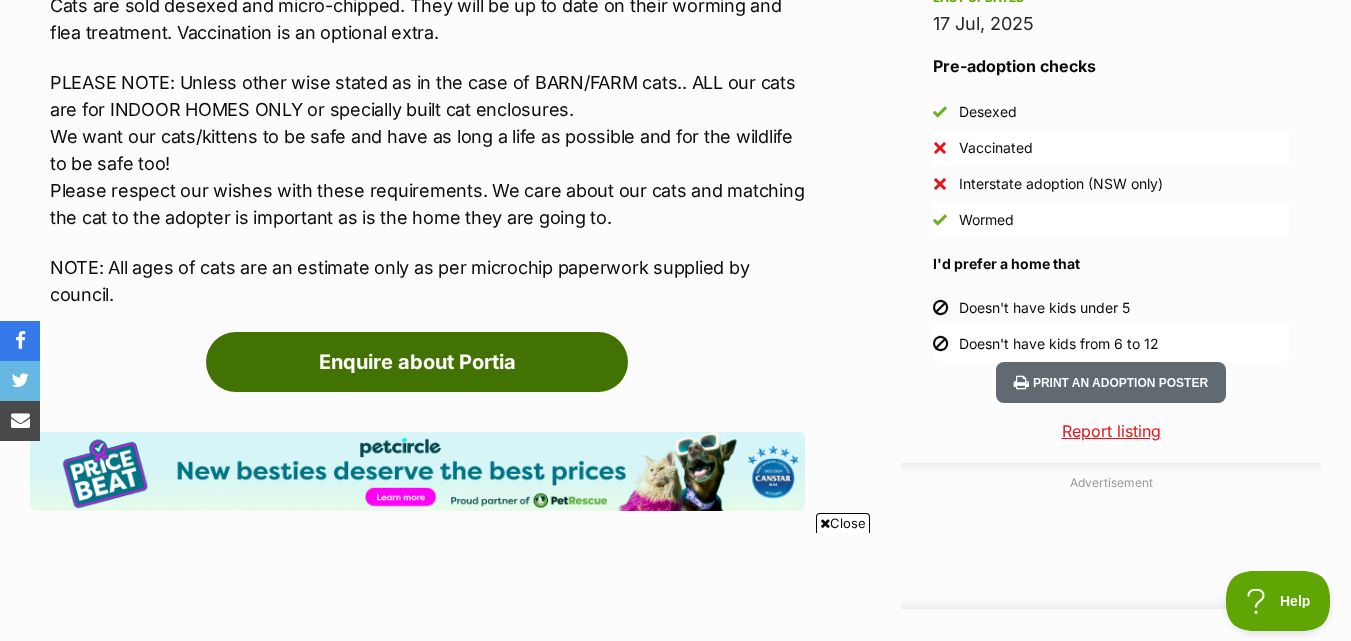 click on "Enquire about Portia" at bounding box center [417, 362] 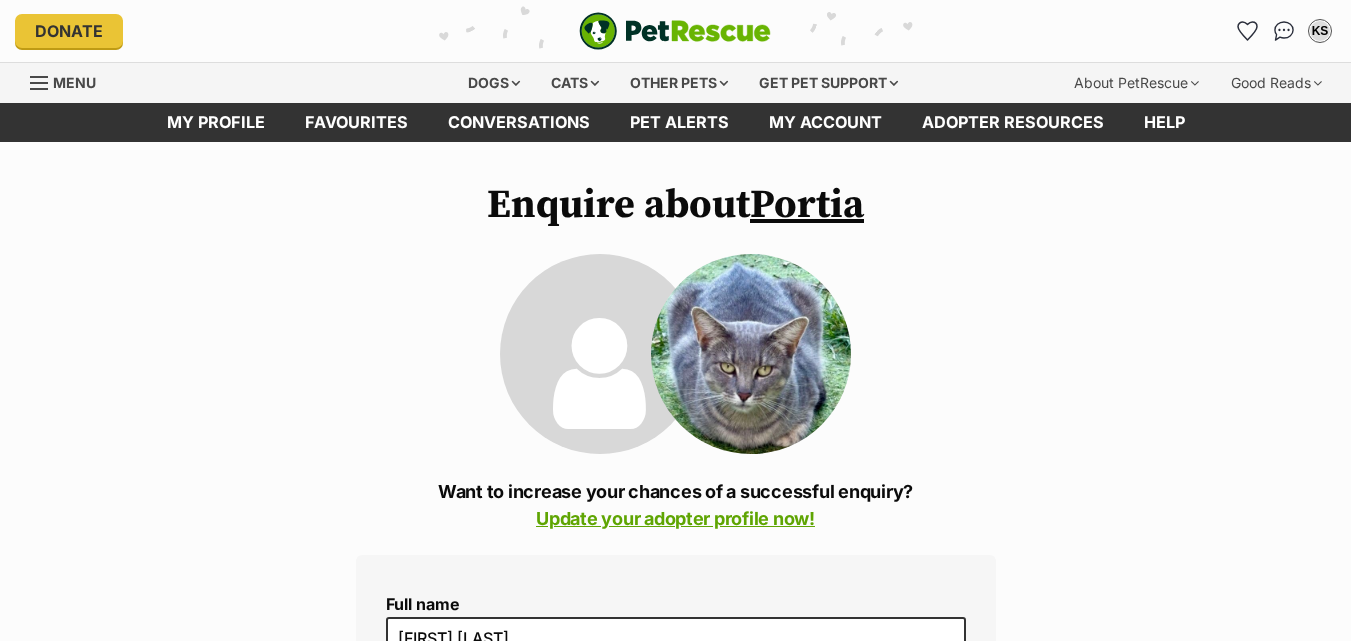 scroll, scrollTop: 0, scrollLeft: 0, axis: both 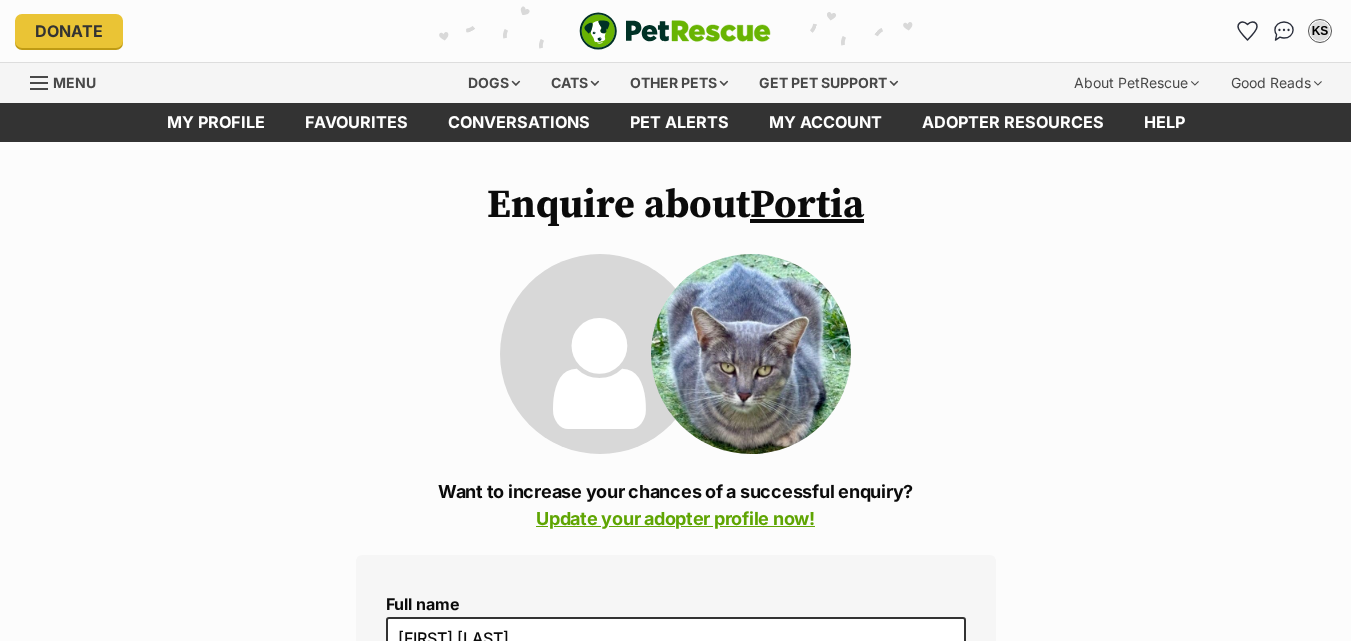click on "Enquire about  Portia
Want to increase your chances of a successful enquiry?
Update your adopter profile now!
Full name Kayla Stamp
Email
We require this to be able to send you communications regarding your pet enquiry.
stampkayla@y7mail.com
Phone number United States +1 United Kingdom +44 Afghanistan (‫افغانستان‬‎) +93 Albania (Shqipëri) +355 Algeria (‫الجزائر‬‎) +213 American Samoa +1684 Andorra +376 Angola +244 Anguilla +1264 Antigua and Barbuda +1268 Argentina +54 Armenia (Հայաստան) +374 Aruba +297 Australia +61 Austria (Österreich) +43 Azerbaijan (Azərbaycan) +994 Bahamas +1242 Bahrain (‫البحرين‬‎) +973 Bangladesh (বাংলাদেশ) +880 Barbados +1246 Belarus (Беларусь) +375 Belgium (België) +32 Belize +501 Benin (Bénin) +229 Bermuda +1441 Bhutan (འབྲུག) +975 Bolivia +591 Bosnia and Herzegovina (Босна и Херцеговина) +387 Botswana +267 Brazil (Brasil) +55 +246" at bounding box center (675, 1411) 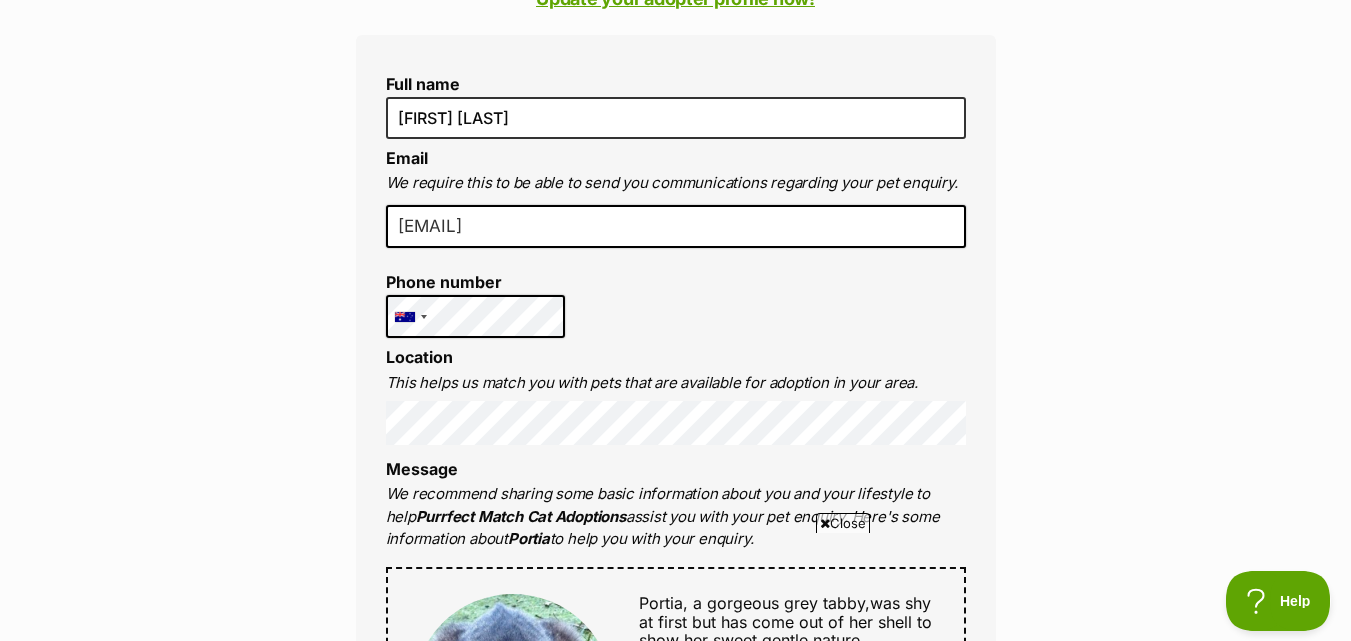 scroll, scrollTop: 560, scrollLeft: 0, axis: vertical 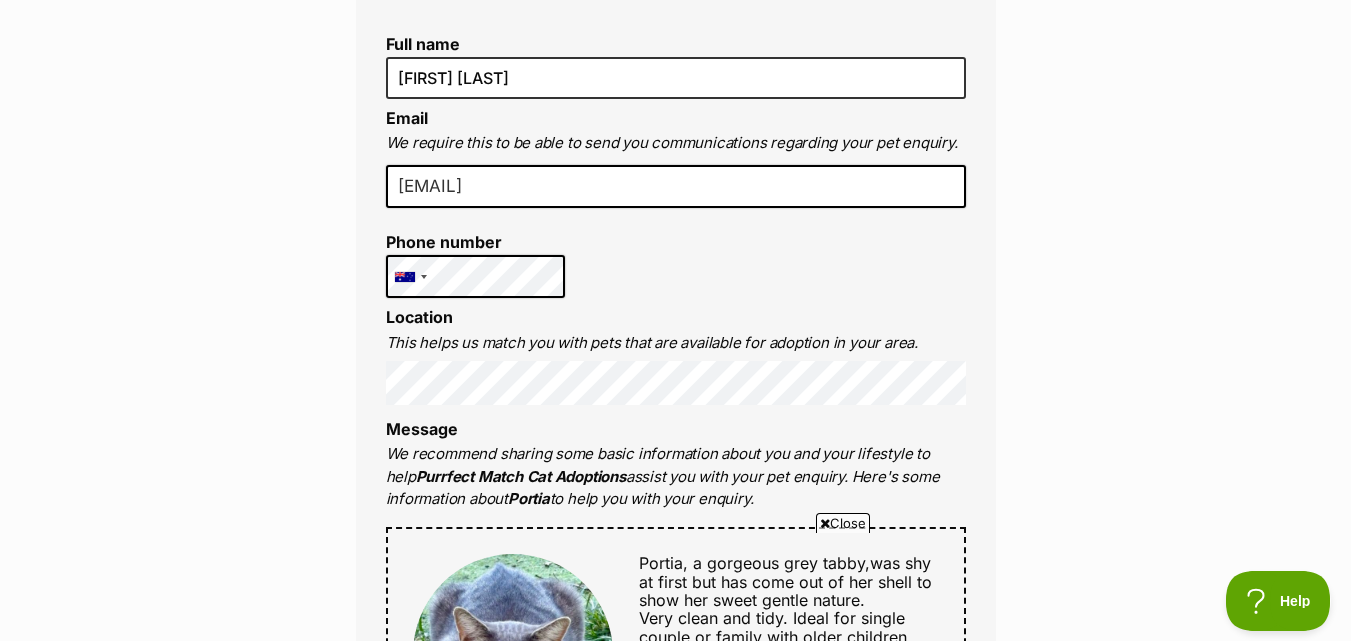 click on "Enquire about  Portia
Want to increase your chances of a successful enquiry?
Update your adopter profile now!
Full name Kayla Stamp
Email
We require this to be able to send you communications regarding your pet enquiry.
stampkayla@y7mail.com
Phone number United States +1 United Kingdom +44 Afghanistan (‫افغانستان‬‎) +93 Albania (Shqipëri) +355 Algeria (‫الجزائر‬‎) +213 American Samoa +1684 Andorra +376 Angola +244 Anguilla +1264 Antigua and Barbuda +1268 Argentina +54 Armenia (Հայաստան) +374 Aruba +297 Australia +61 Austria (Österreich) +43 Azerbaijan (Azərbaycan) +994 Bahamas +1242 Bahrain (‫البحرين‬‎) +973 Bangladesh (বাংলাদেশ) +880 Barbados +1246 Belarus (Беларусь) +375 Belgium (België) +32 Belize +501 Benin (Bénin) +229 Bermuda +1441 Bhutan (འབྲུག) +975 Bolivia +591 Bosnia and Herzegovina (Босна и Херцеговина) +387 Botswana +267 Brazil (Brasil) +55 +246" at bounding box center (675, 851) 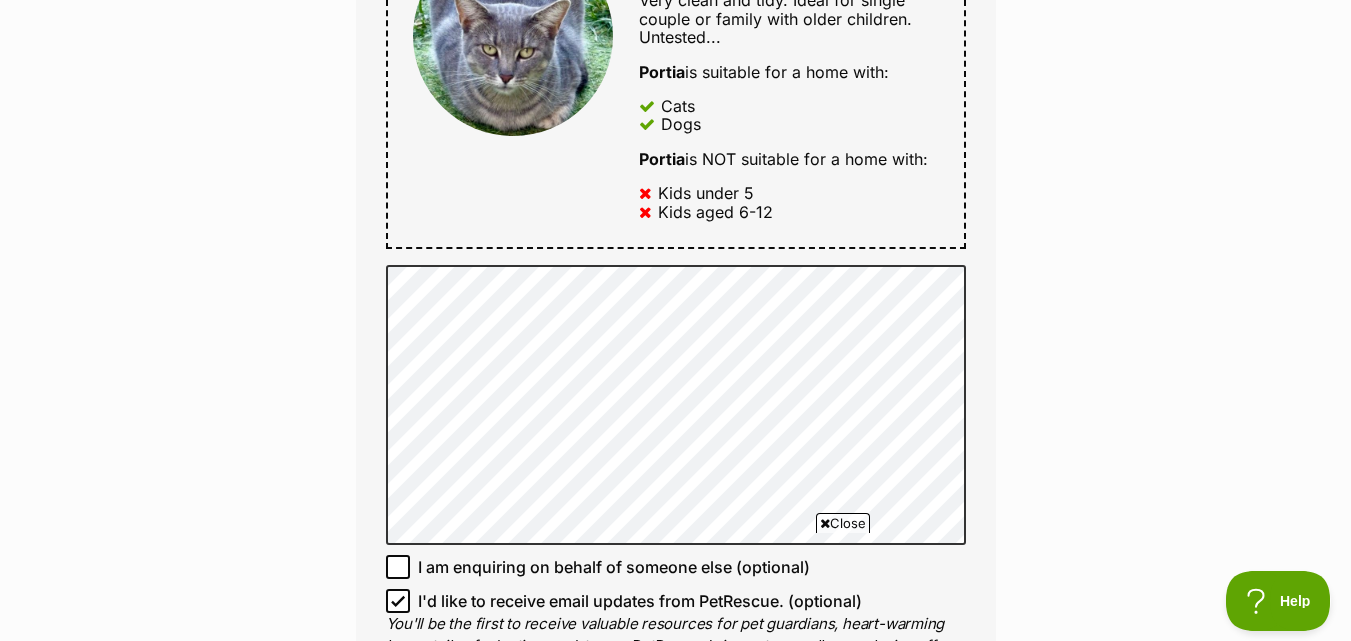 scroll, scrollTop: 1200, scrollLeft: 0, axis: vertical 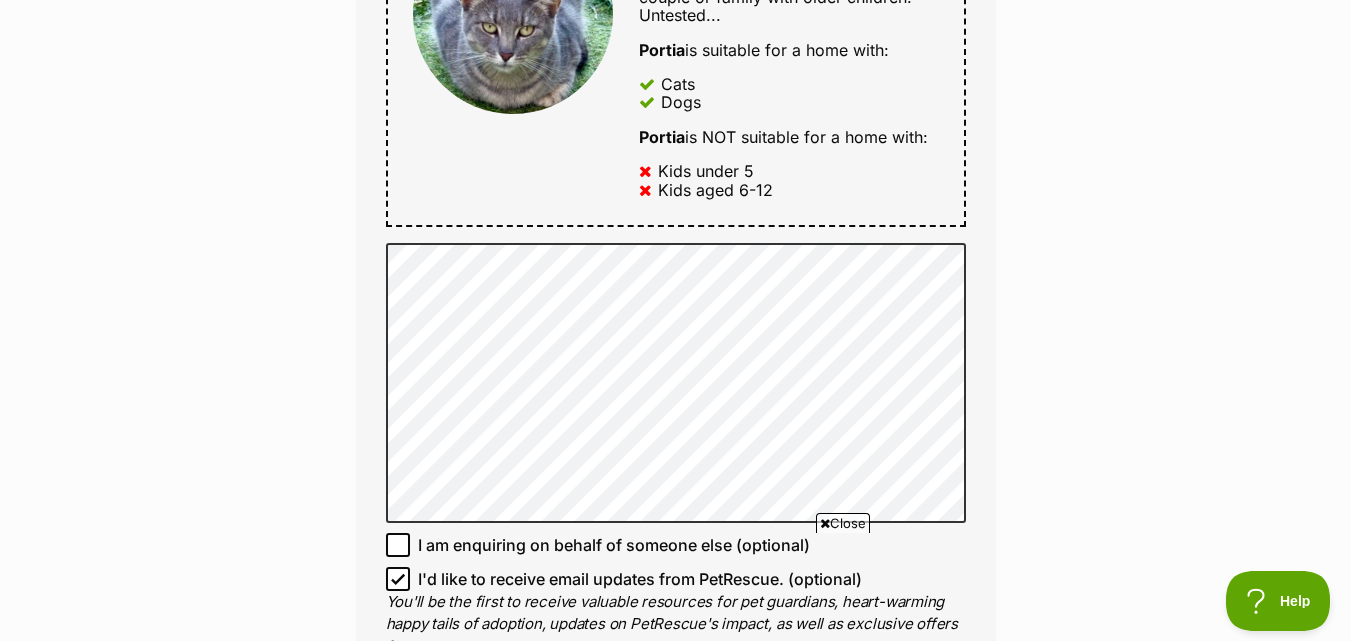 click on "Enquire about  Portia
Want to increase your chances of a successful enquiry?
Update your adopter profile now!
Full name Kayla Stamp
Email
We require this to be able to send you communications regarding your pet enquiry.
stampkayla@y7mail.com
Phone number United States +1 United Kingdom +44 Afghanistan (‫افغانستان‬‎) +93 Albania (Shqipëri) +355 Algeria (‫الجزائر‬‎) +213 American Samoa +1684 Andorra +376 Angola +244 Anguilla +1264 Antigua and Barbuda +1268 Argentina +54 Armenia (Հայաստան) +374 Aruba +297 Australia +61 Austria (Österreich) +43 Azerbaijan (Azərbaycan) +994 Bahamas +1242 Bahrain (‫البحرين‬‎) +973 Bangladesh (বাংলাদেশ) +880 Barbados +1246 Belarus (Беларусь) +375 Belgium (België) +32 Belize +501 Benin (Bénin) +229 Bermuda +1441 Bhutan (འབྲུག) +975 Bolivia +591 Bosnia and Herzegovina (Босна и Херцеговина) +387 Botswana +267 Brazil (Brasil) +55 +246" at bounding box center (675, 211) 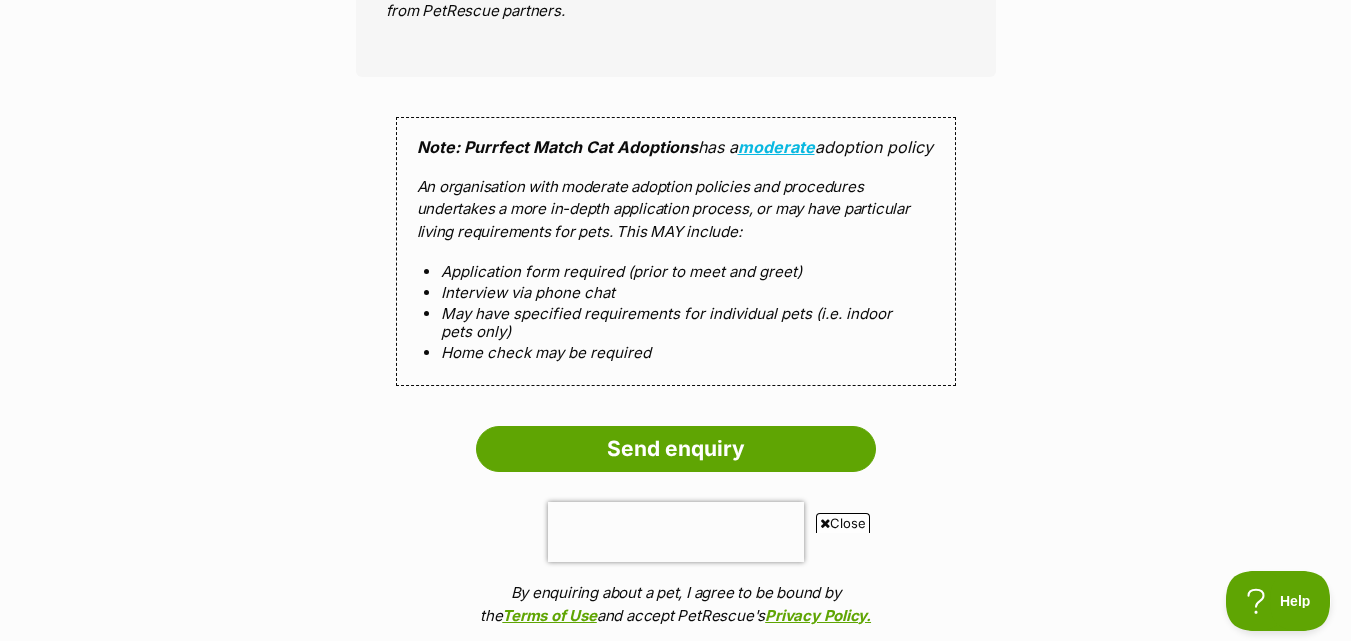 scroll, scrollTop: 1960, scrollLeft: 0, axis: vertical 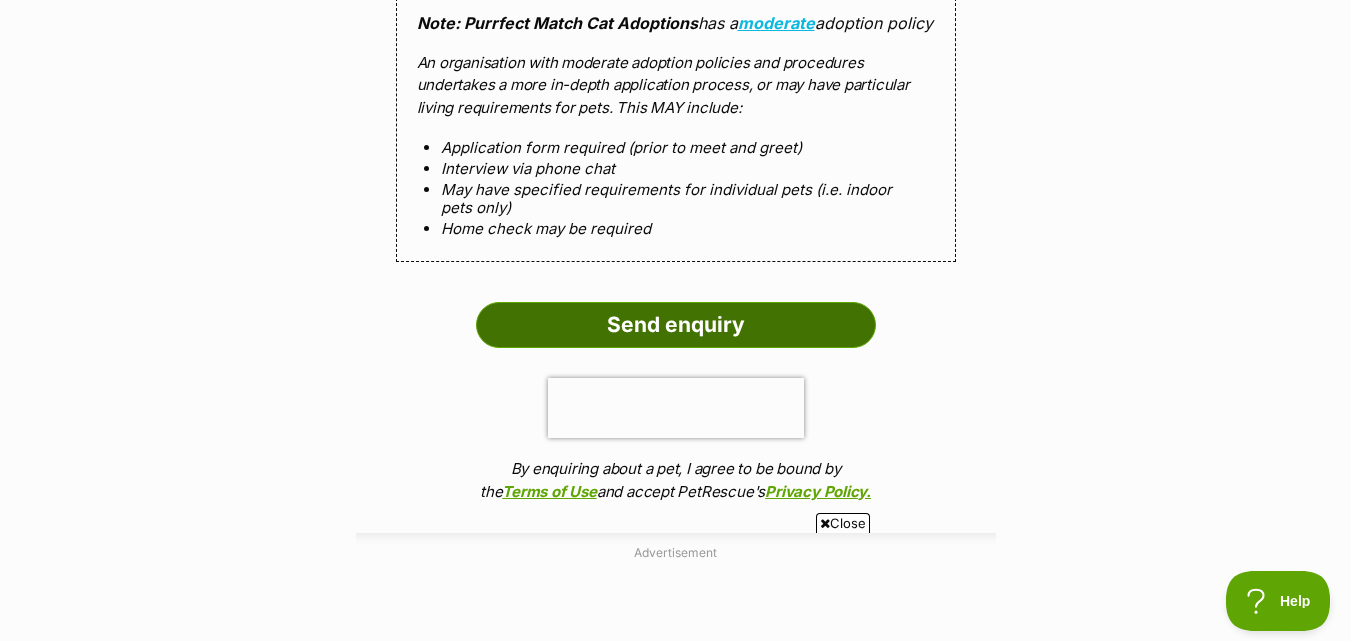 click on "Send enquiry" at bounding box center [676, 325] 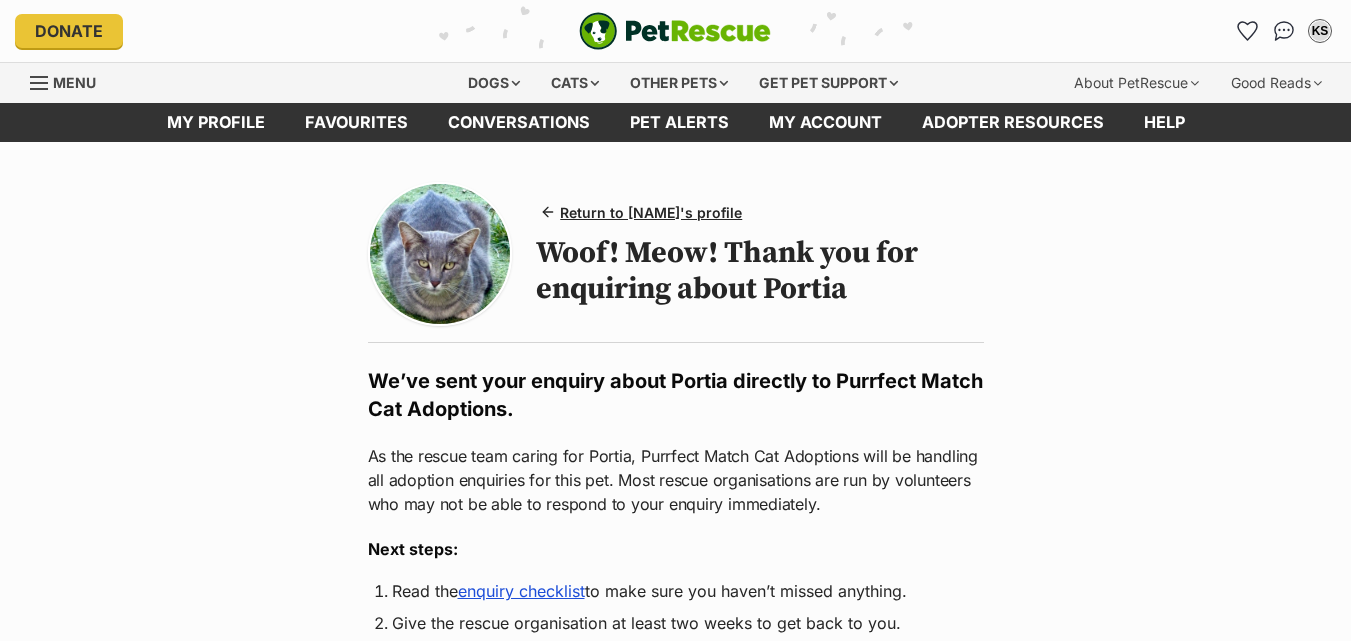 scroll, scrollTop: 0, scrollLeft: 0, axis: both 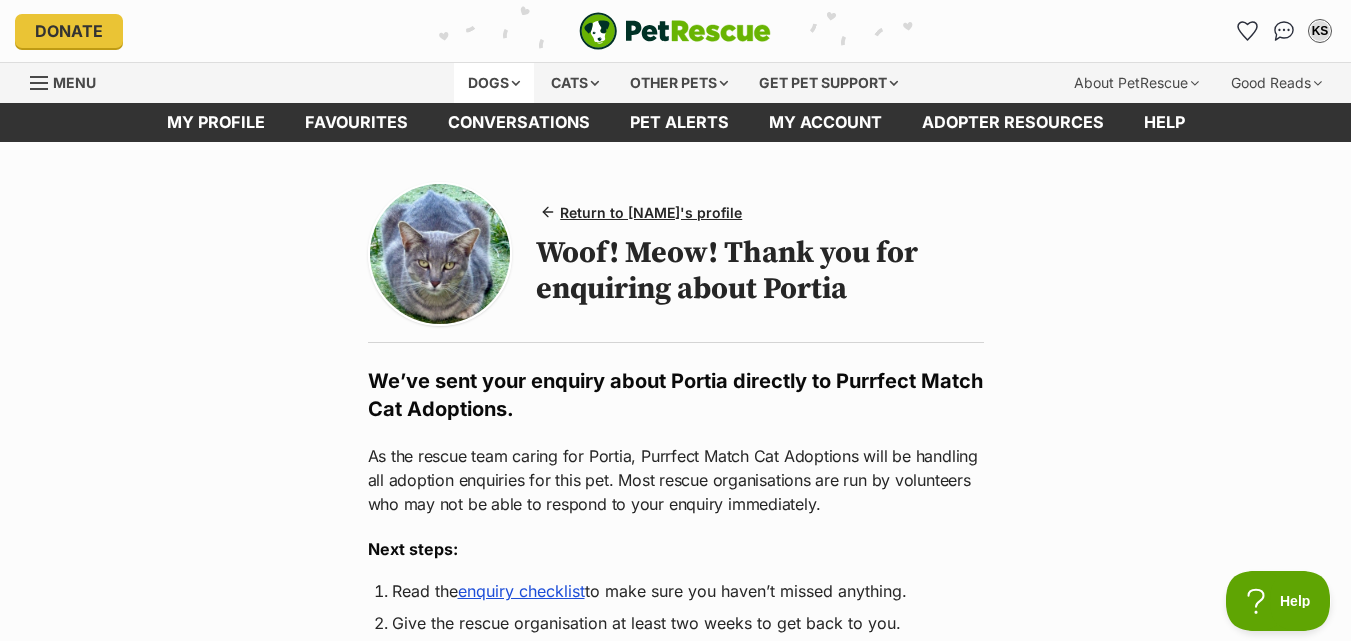 click on "Dogs" at bounding box center (494, 83) 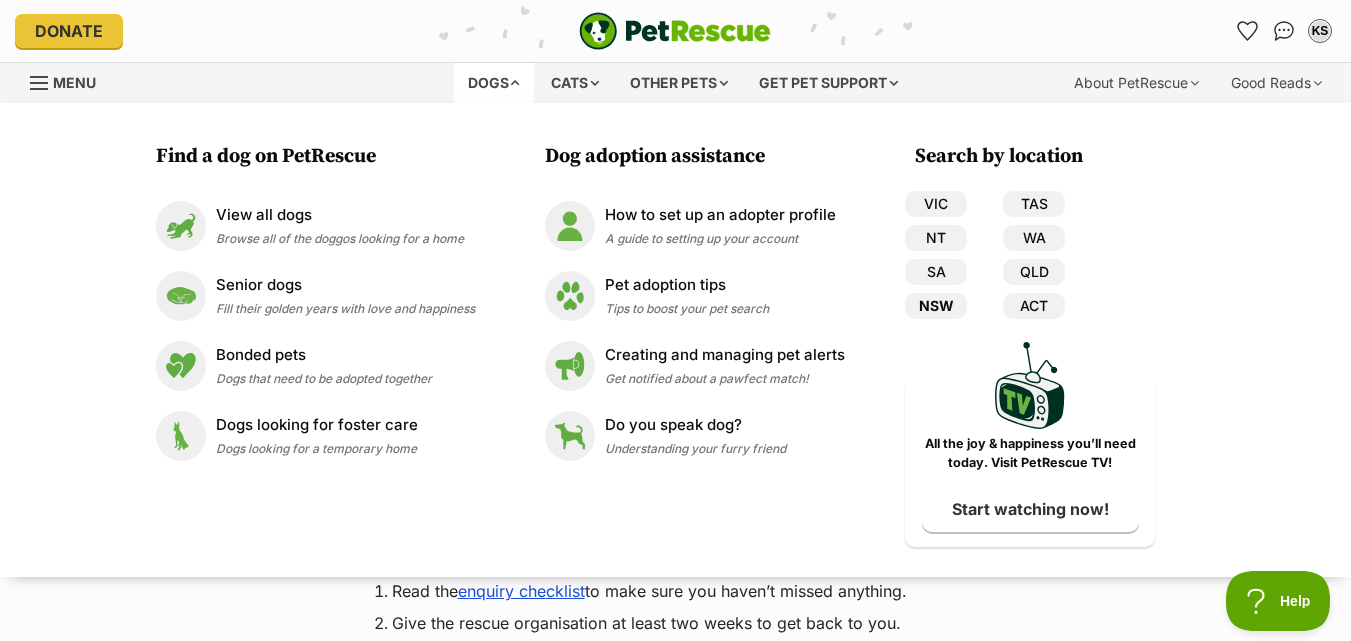 click on "NSW" at bounding box center (936, 306) 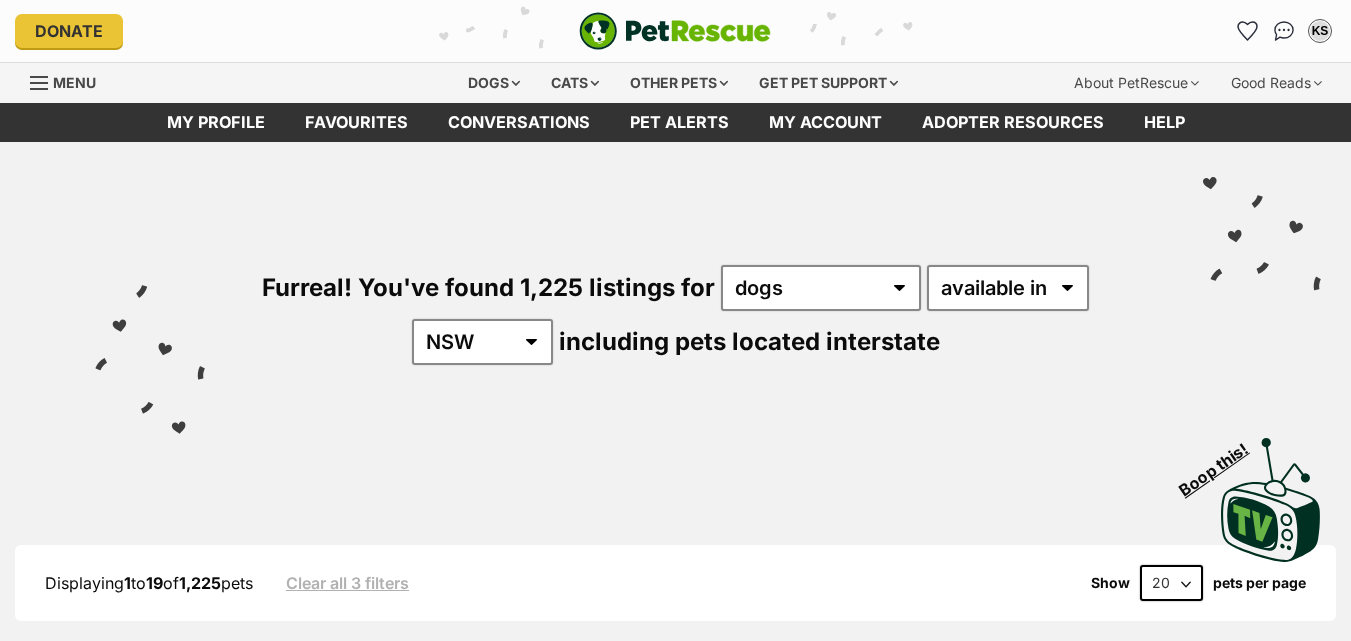 scroll, scrollTop: 0, scrollLeft: 0, axis: both 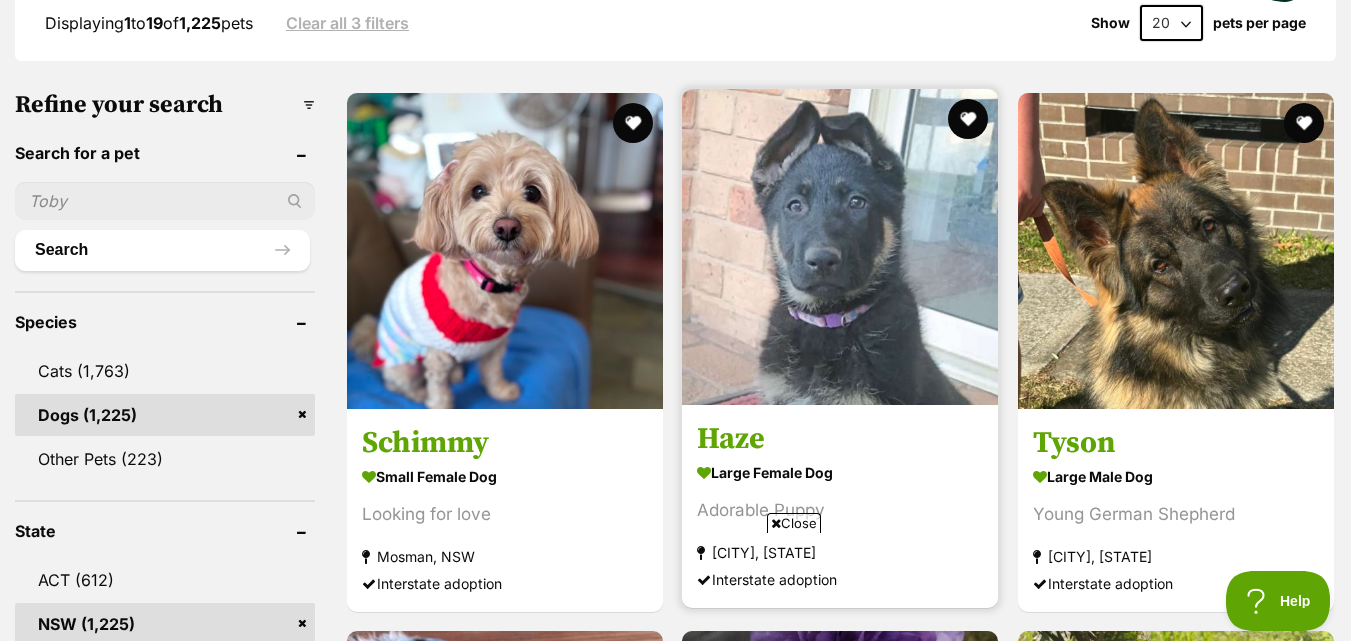 click at bounding box center (840, 247) 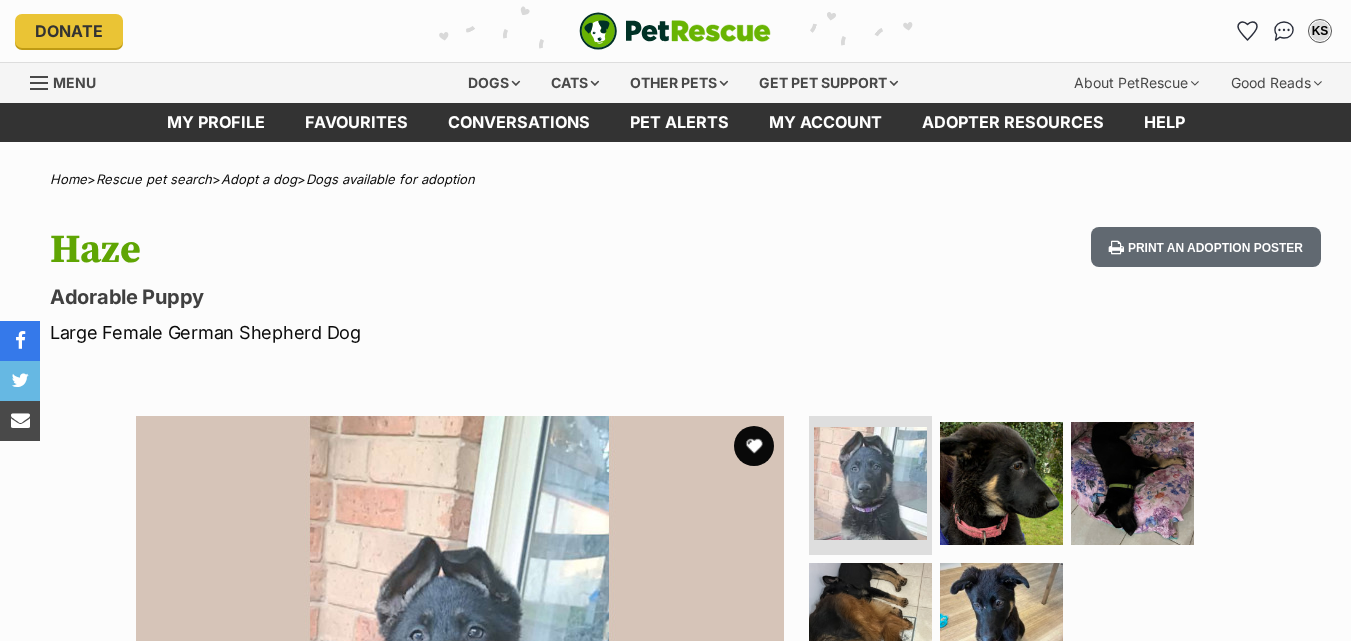 scroll, scrollTop: 0, scrollLeft: 0, axis: both 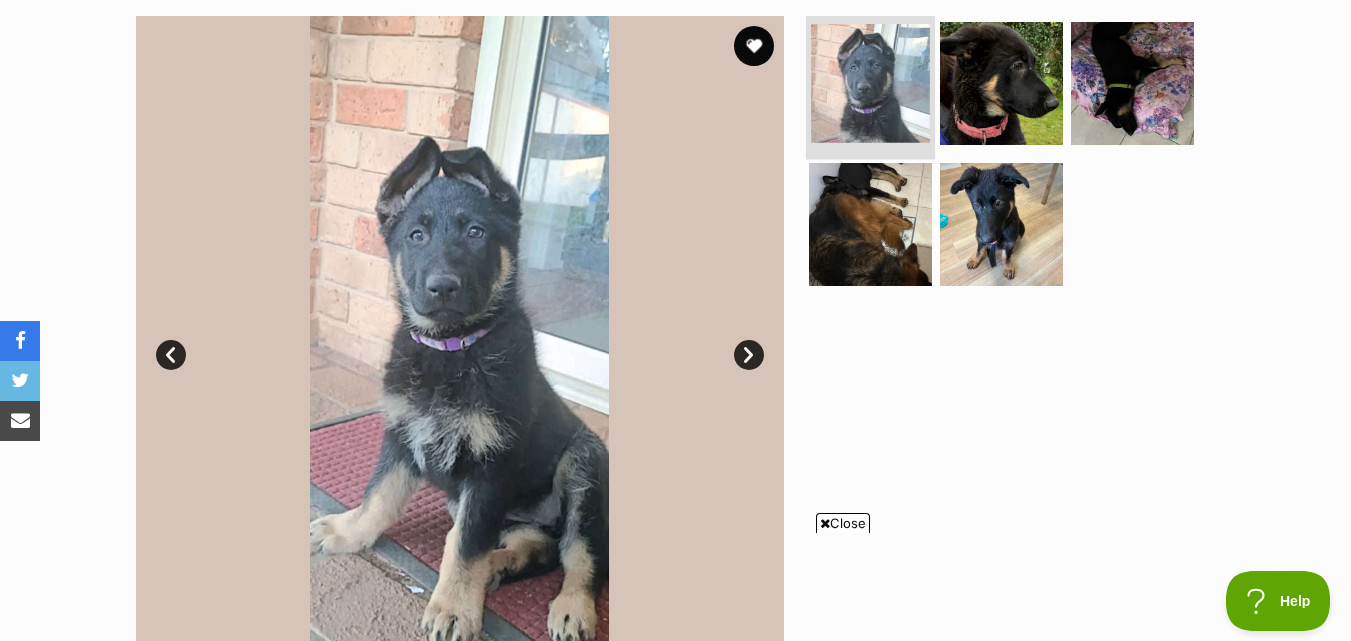 click at bounding box center [870, 83] 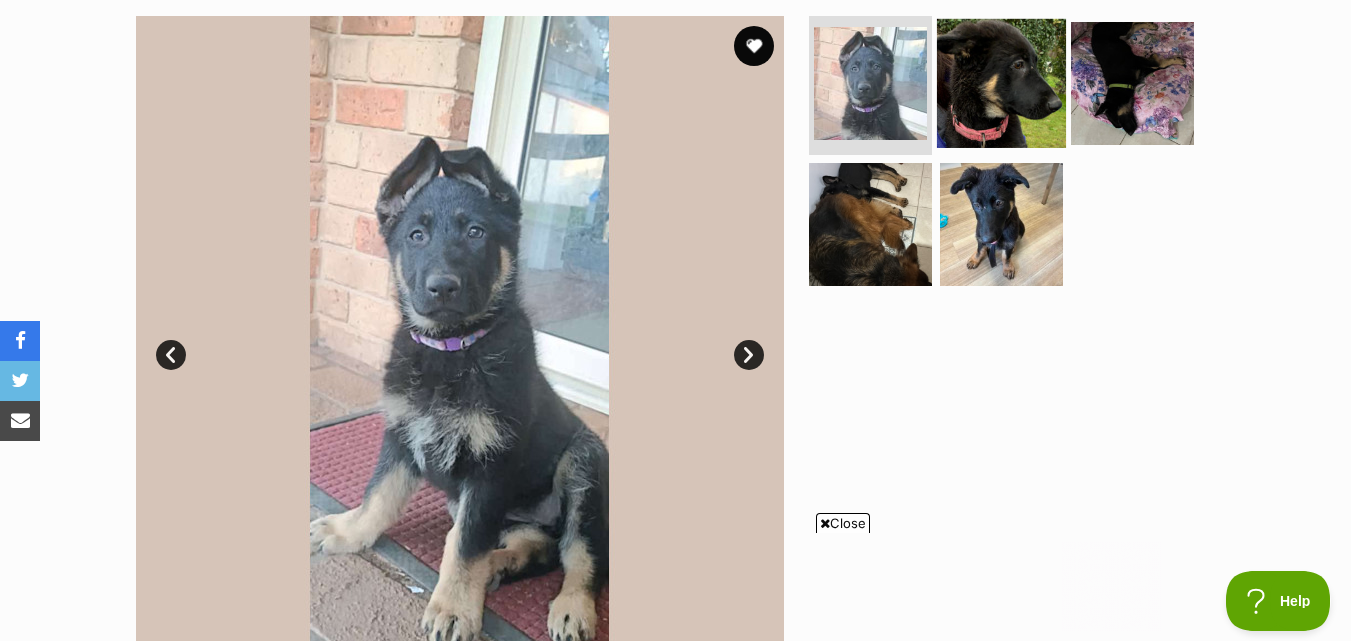 scroll, scrollTop: 0, scrollLeft: 0, axis: both 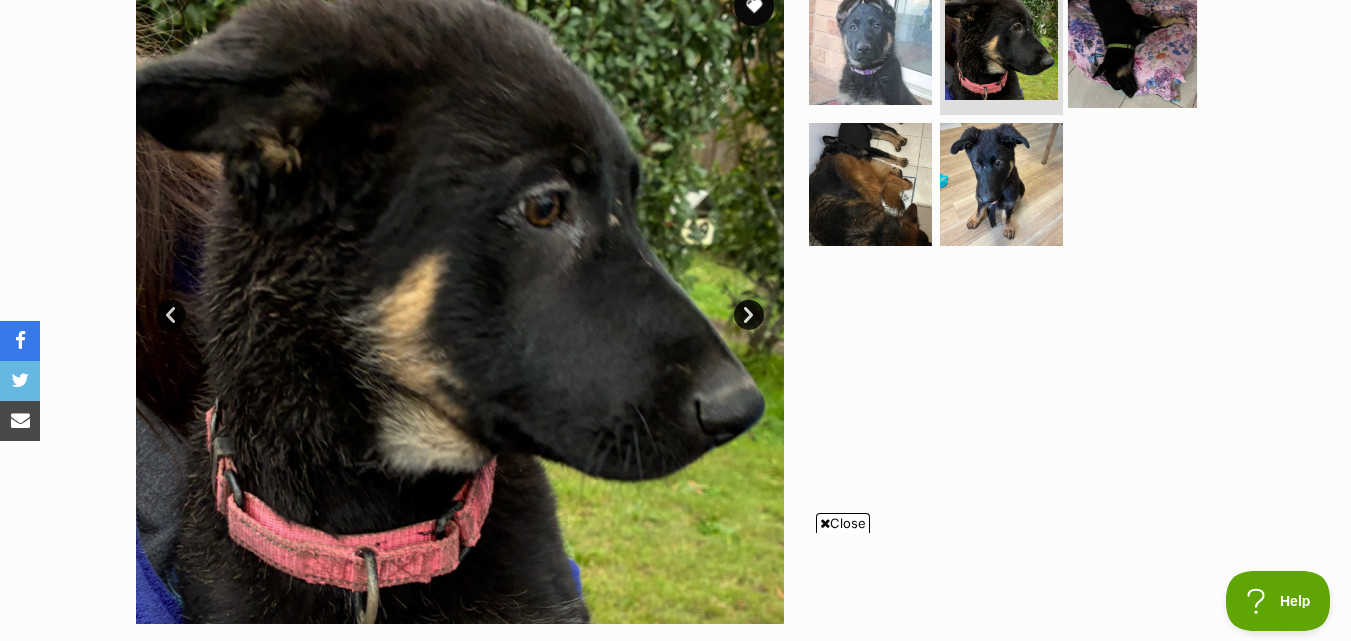 click at bounding box center (1132, 42) 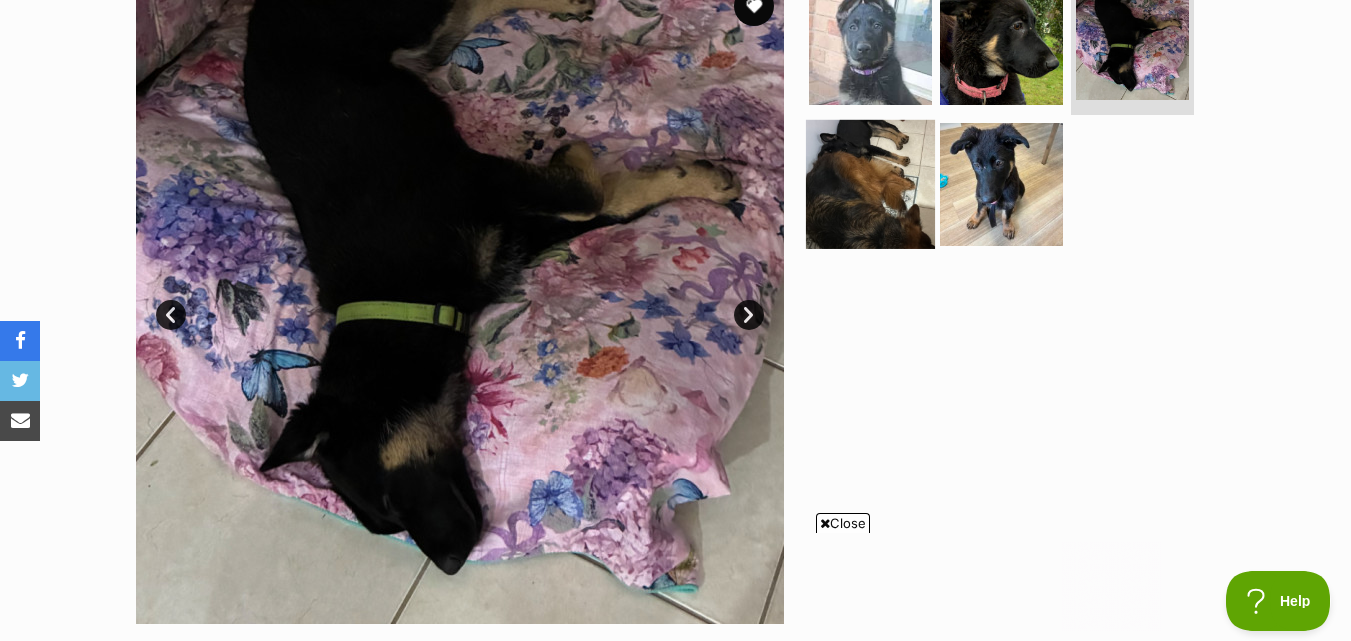 click at bounding box center (870, 184) 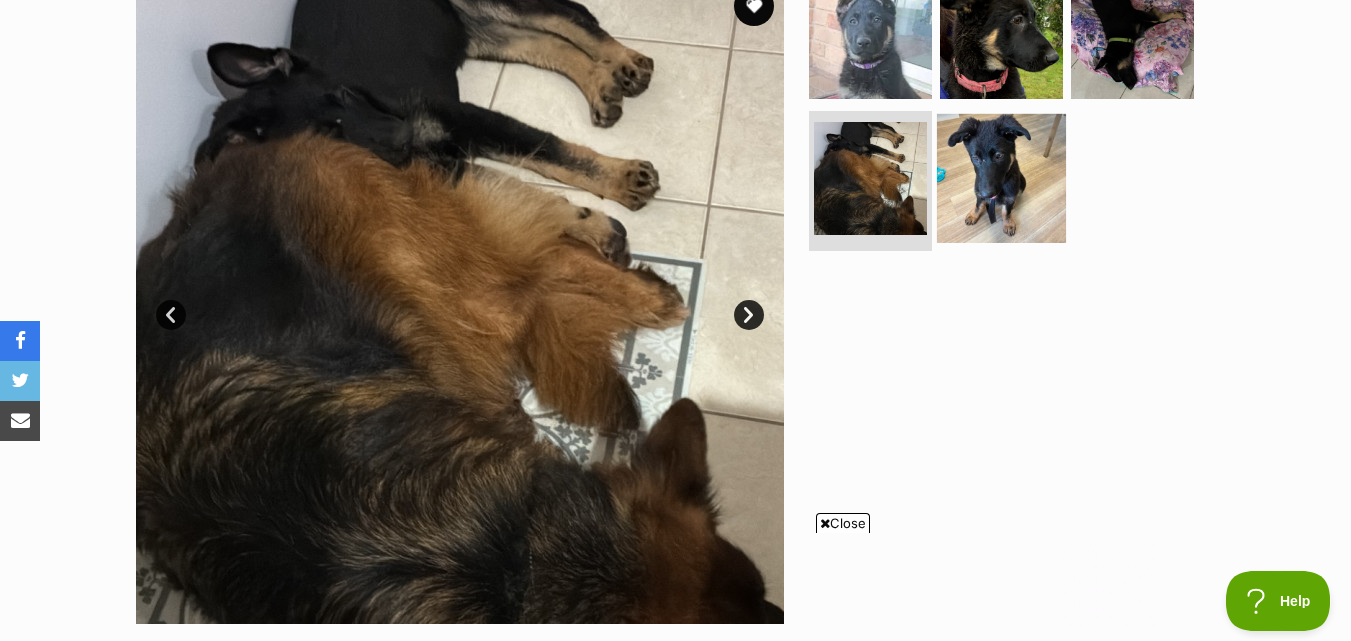 click at bounding box center [1001, 178] 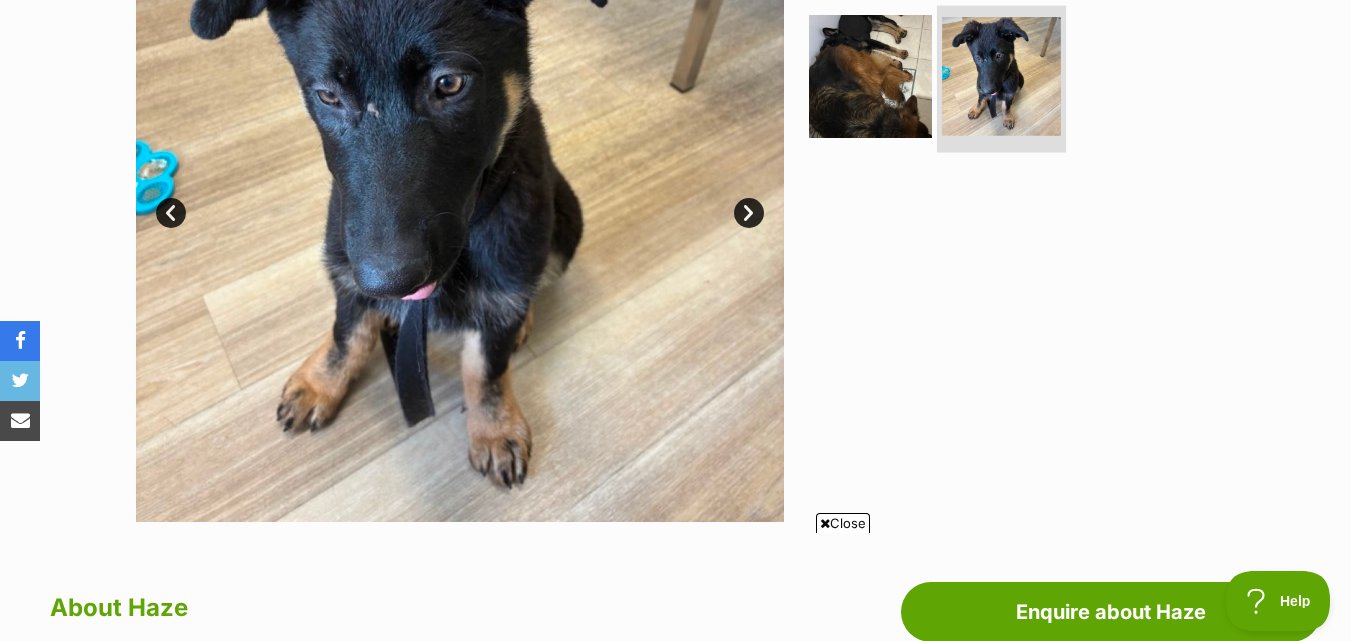scroll, scrollTop: 520, scrollLeft: 0, axis: vertical 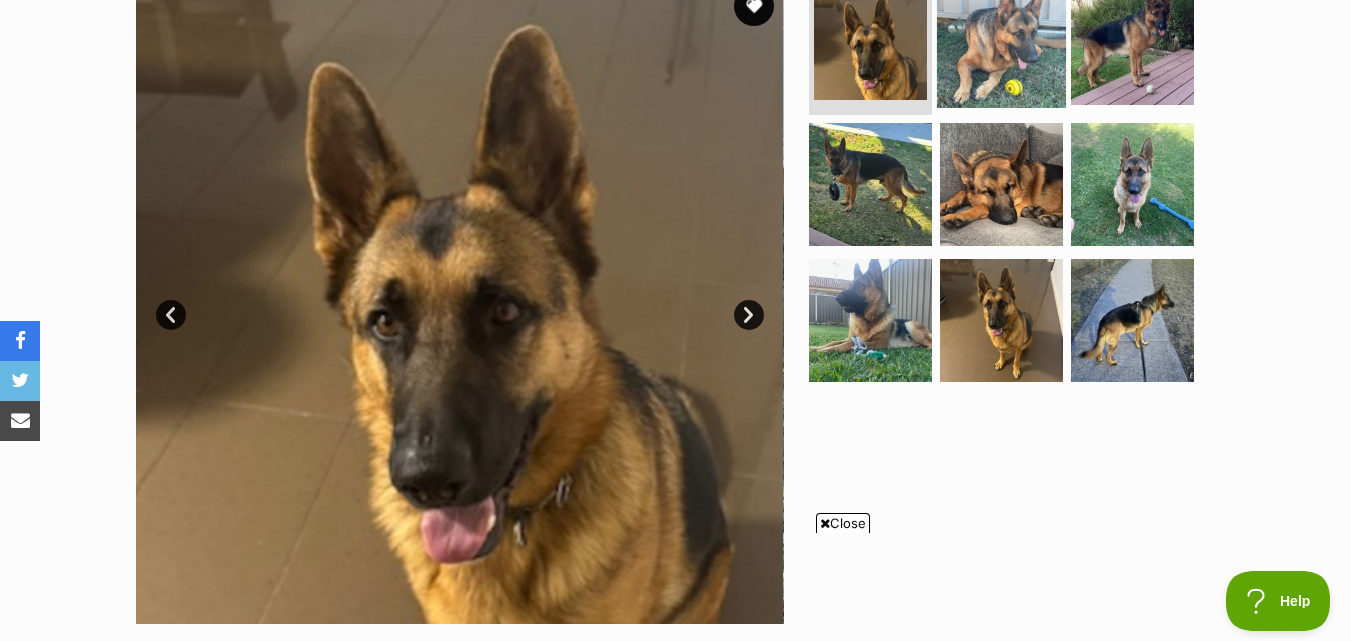 click at bounding box center [1001, 42] 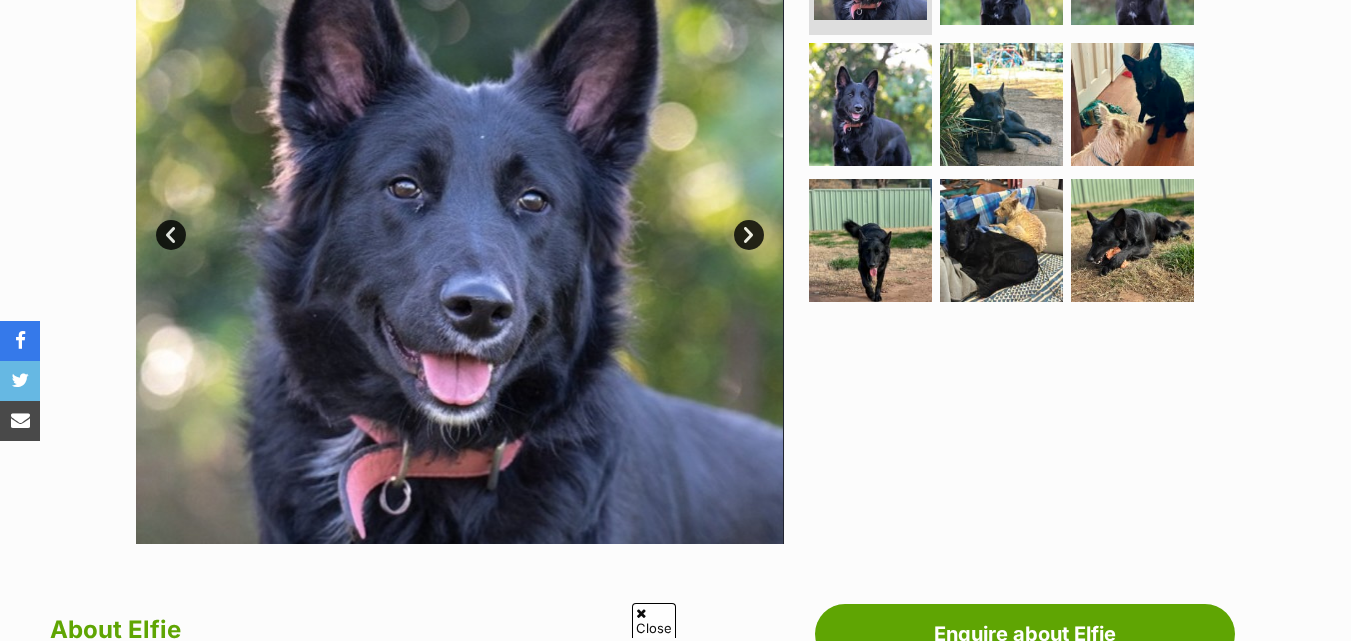 scroll, scrollTop: 0, scrollLeft: 0, axis: both 